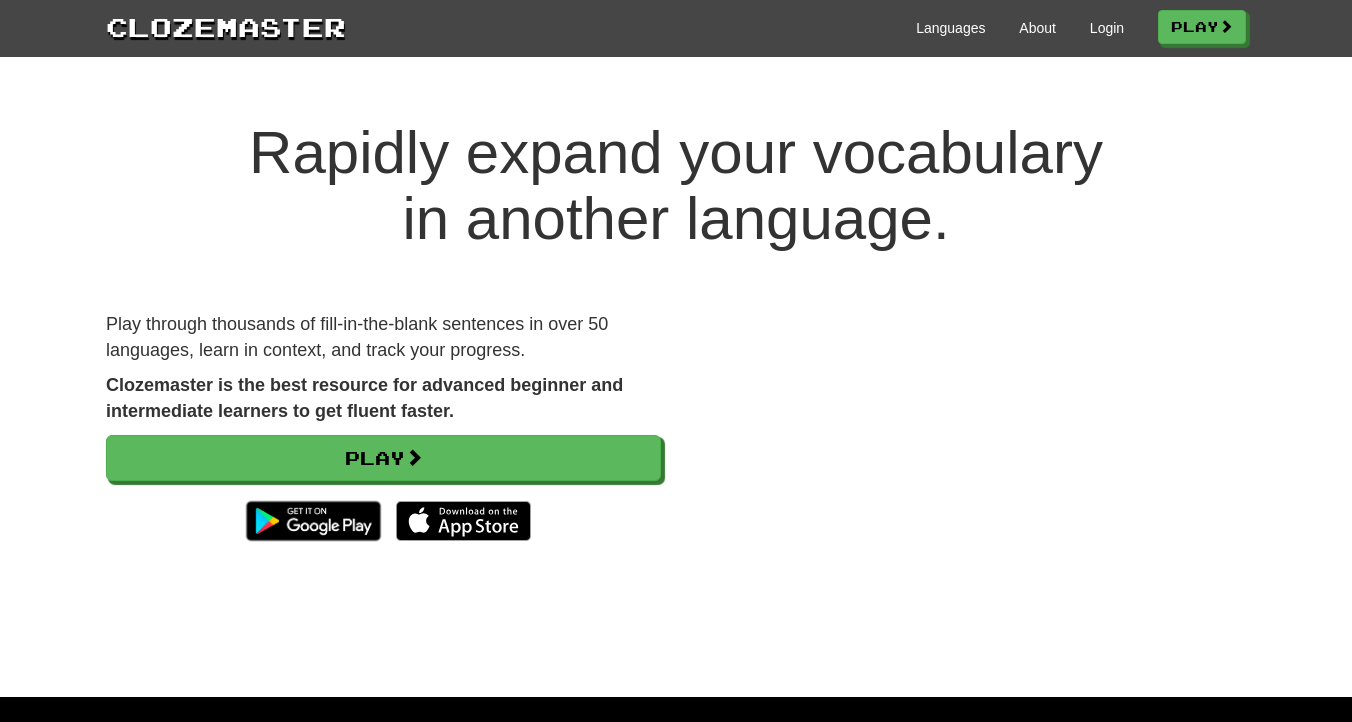 scroll, scrollTop: 0, scrollLeft: 0, axis: both 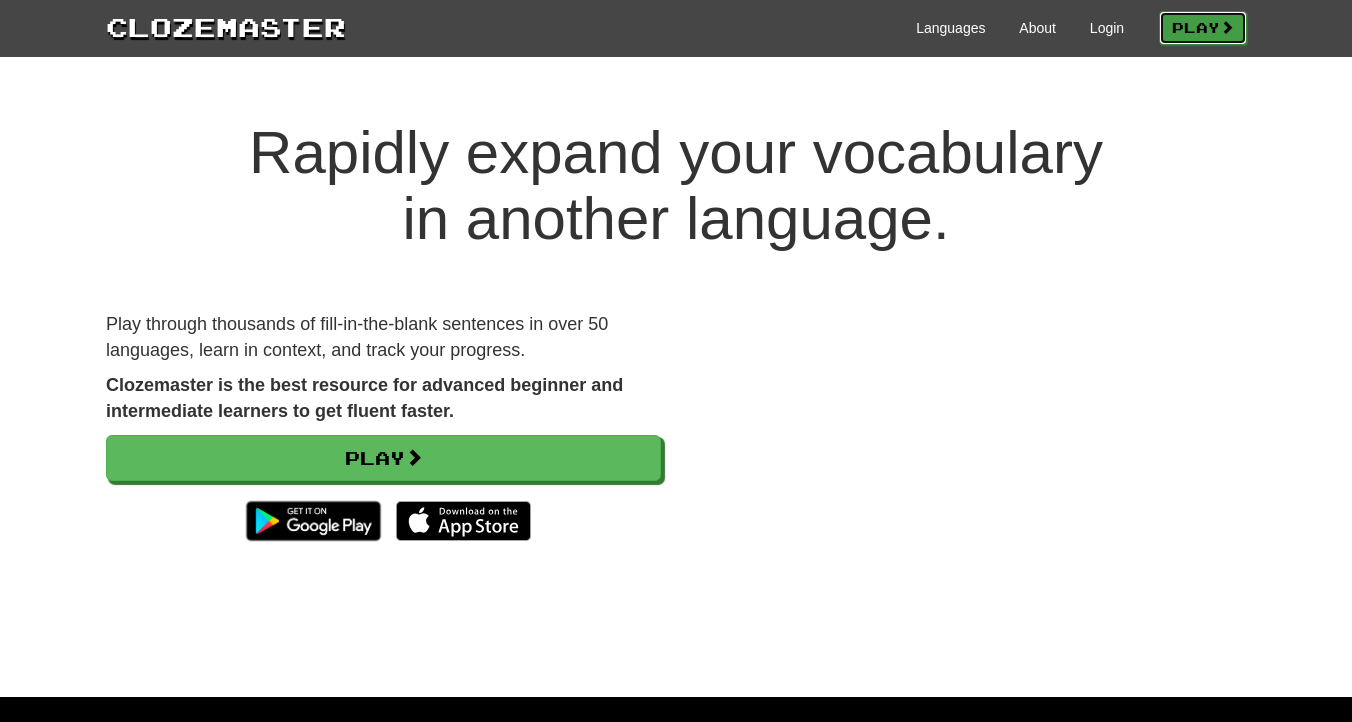 click on "Play" at bounding box center (1203, 28) 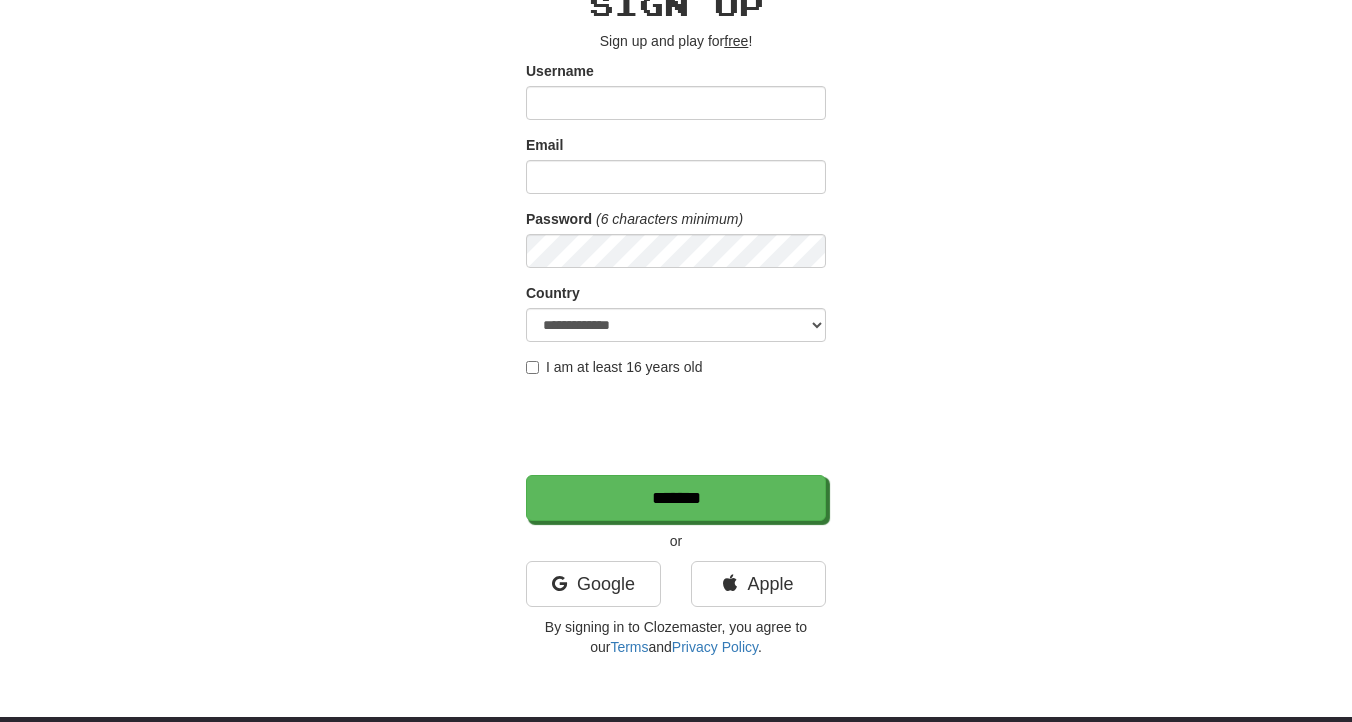 scroll, scrollTop: 112, scrollLeft: 0, axis: vertical 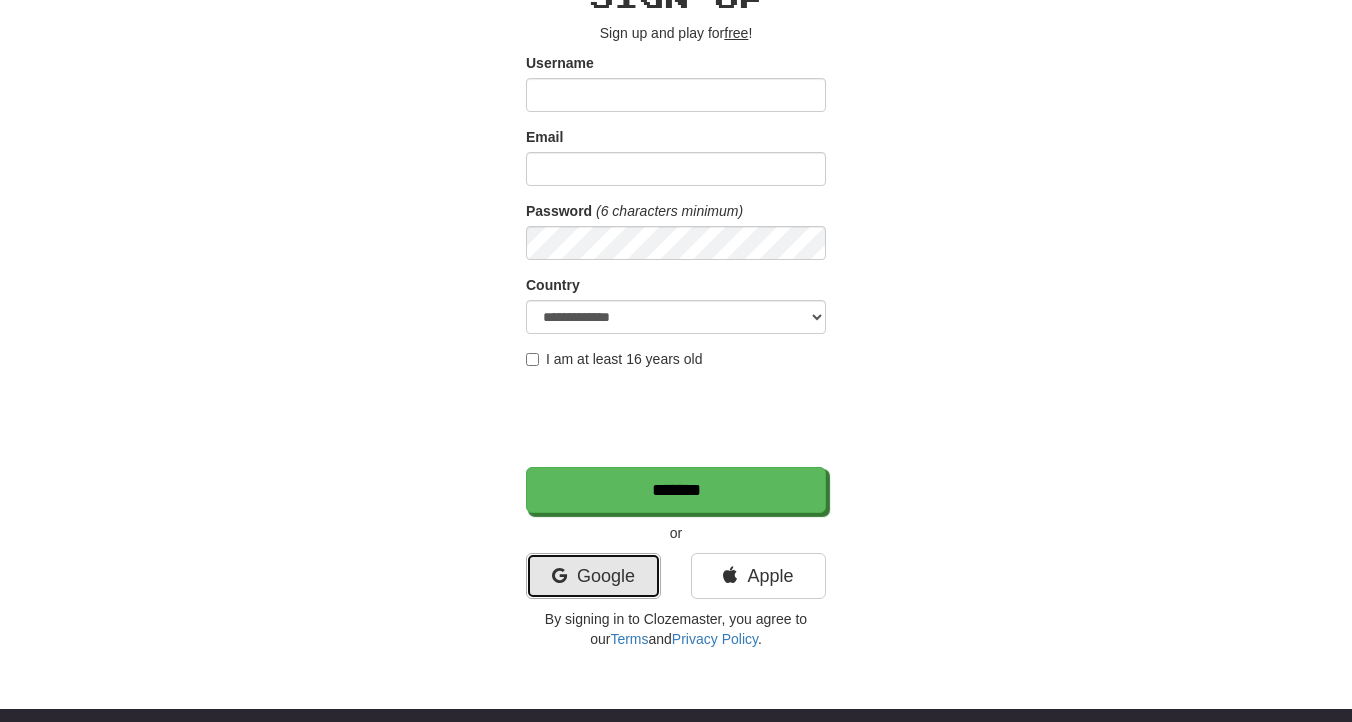 click on "Google" at bounding box center (593, 576) 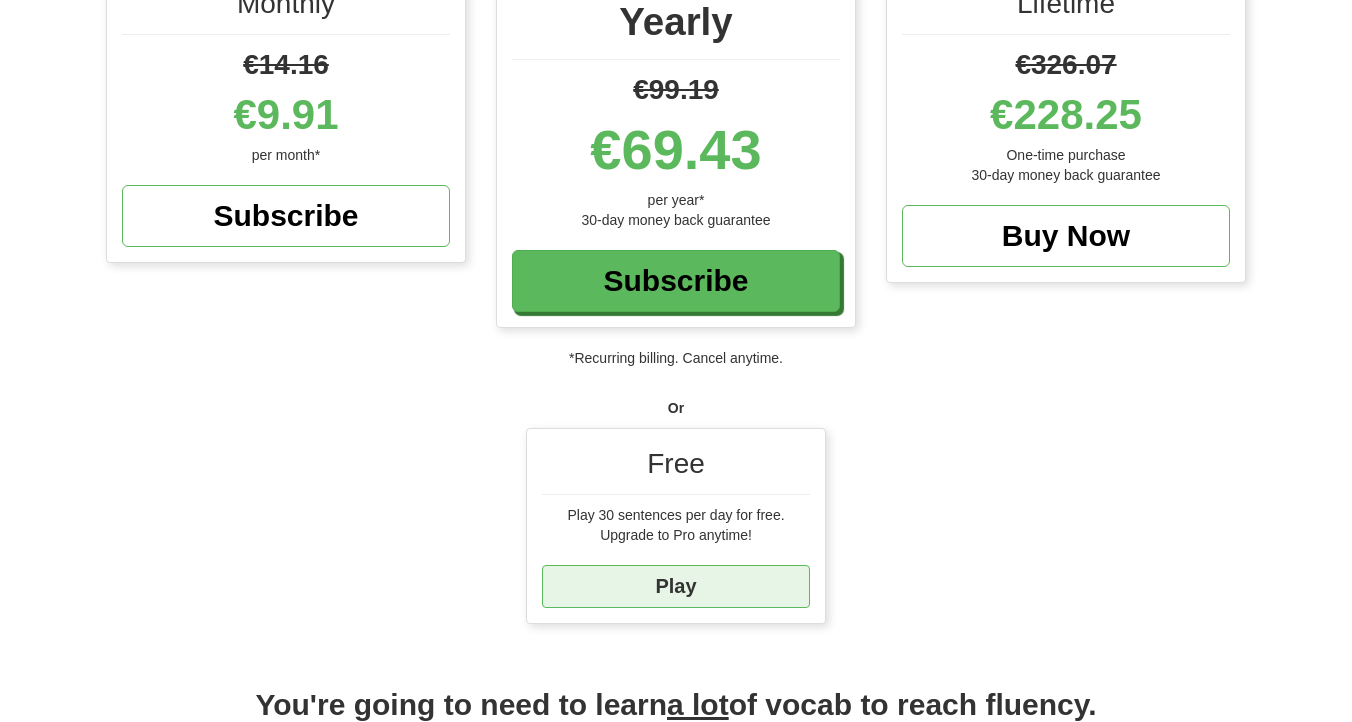 scroll, scrollTop: 255, scrollLeft: 0, axis: vertical 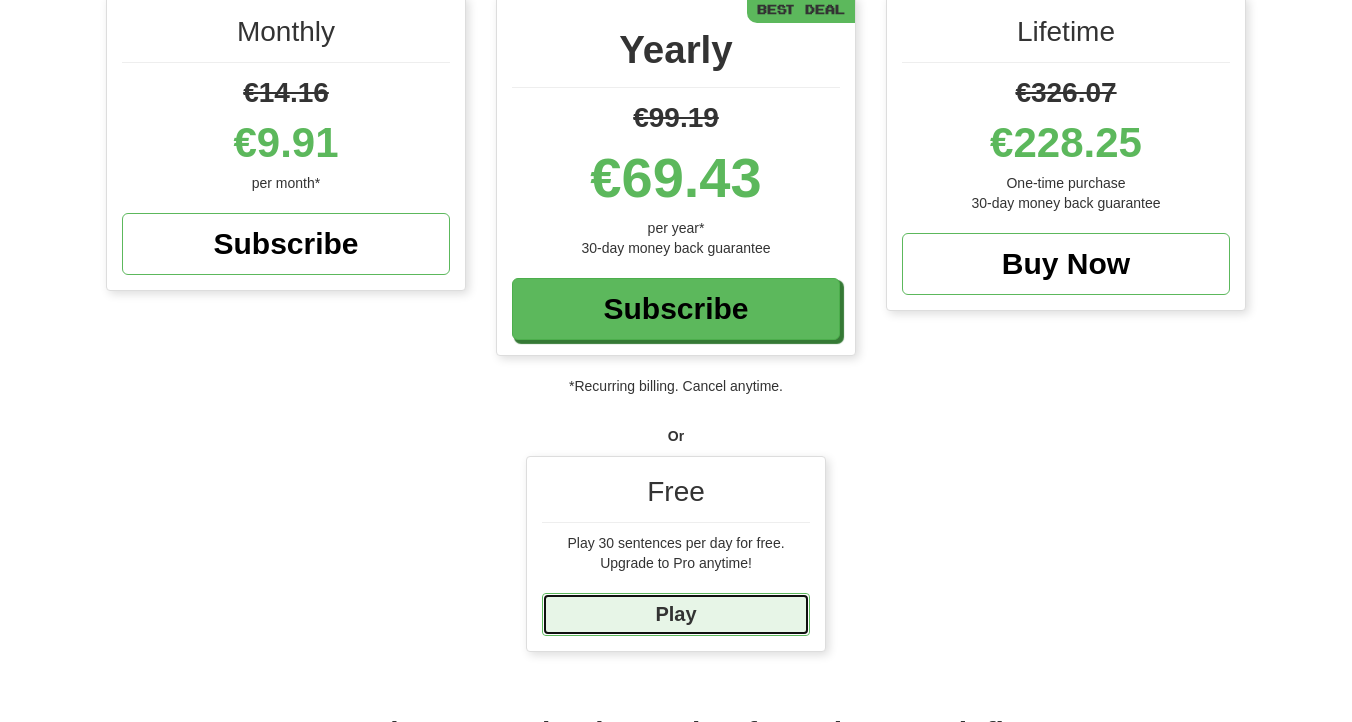 click on "Play" at bounding box center (676, 614) 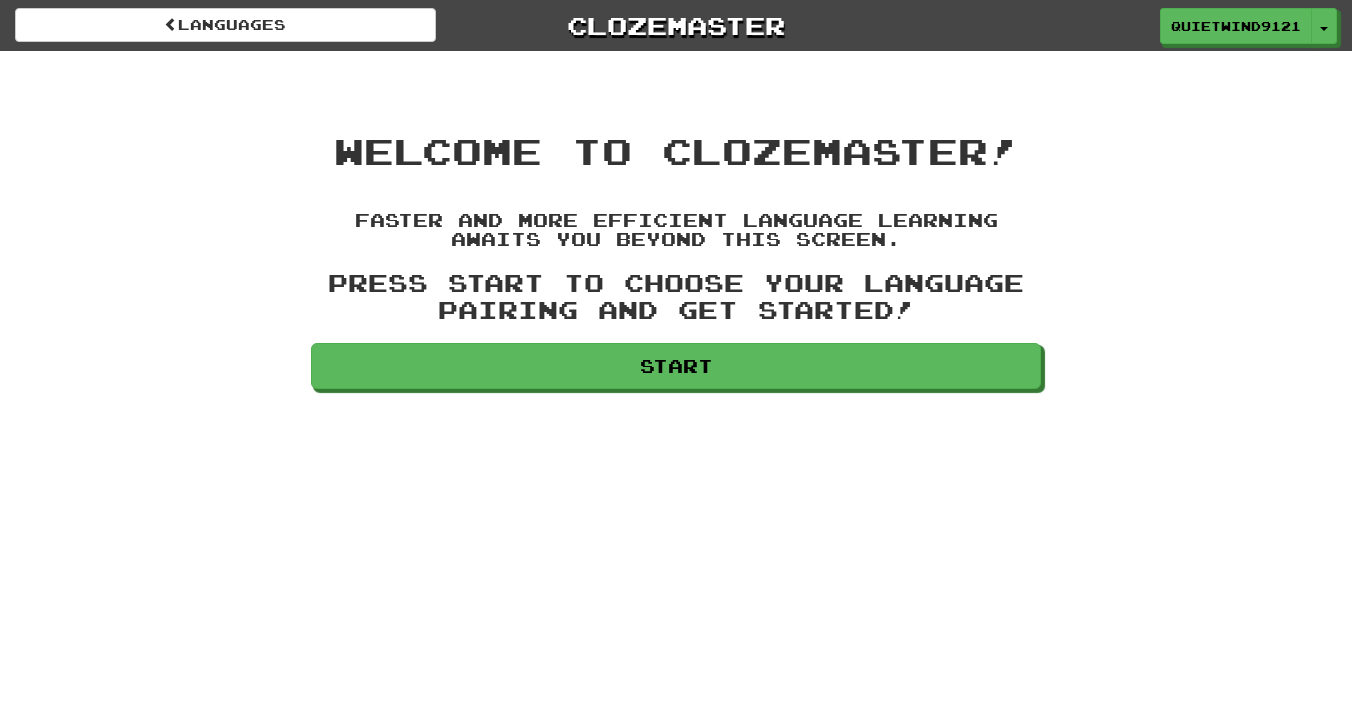 scroll, scrollTop: 0, scrollLeft: 0, axis: both 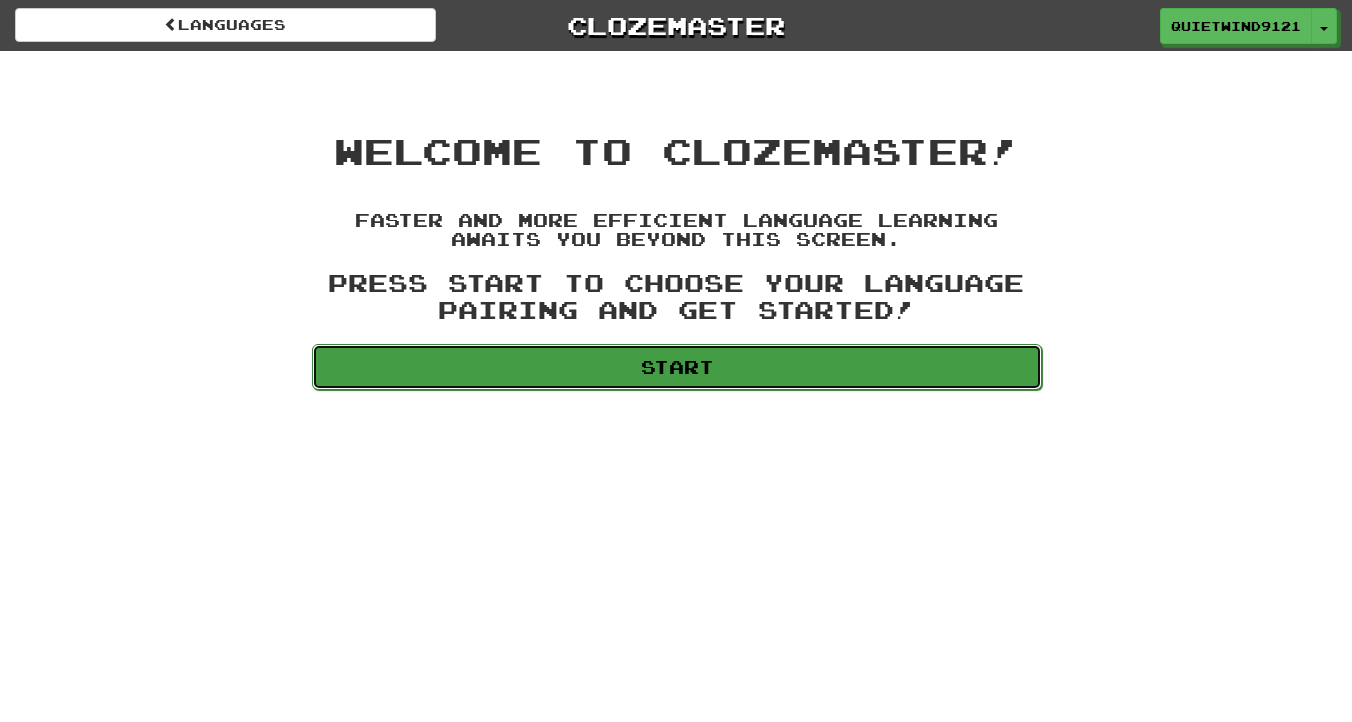 click on "Start" at bounding box center (677, 367) 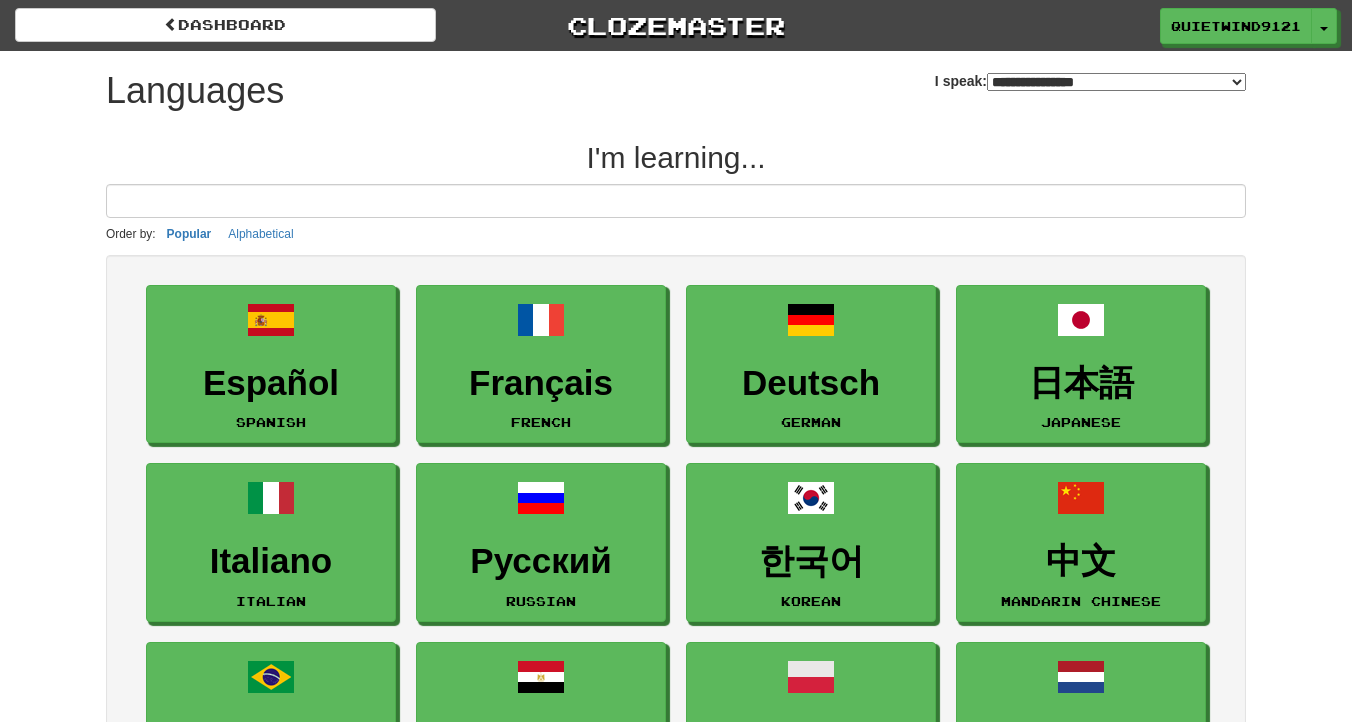 select on "*******" 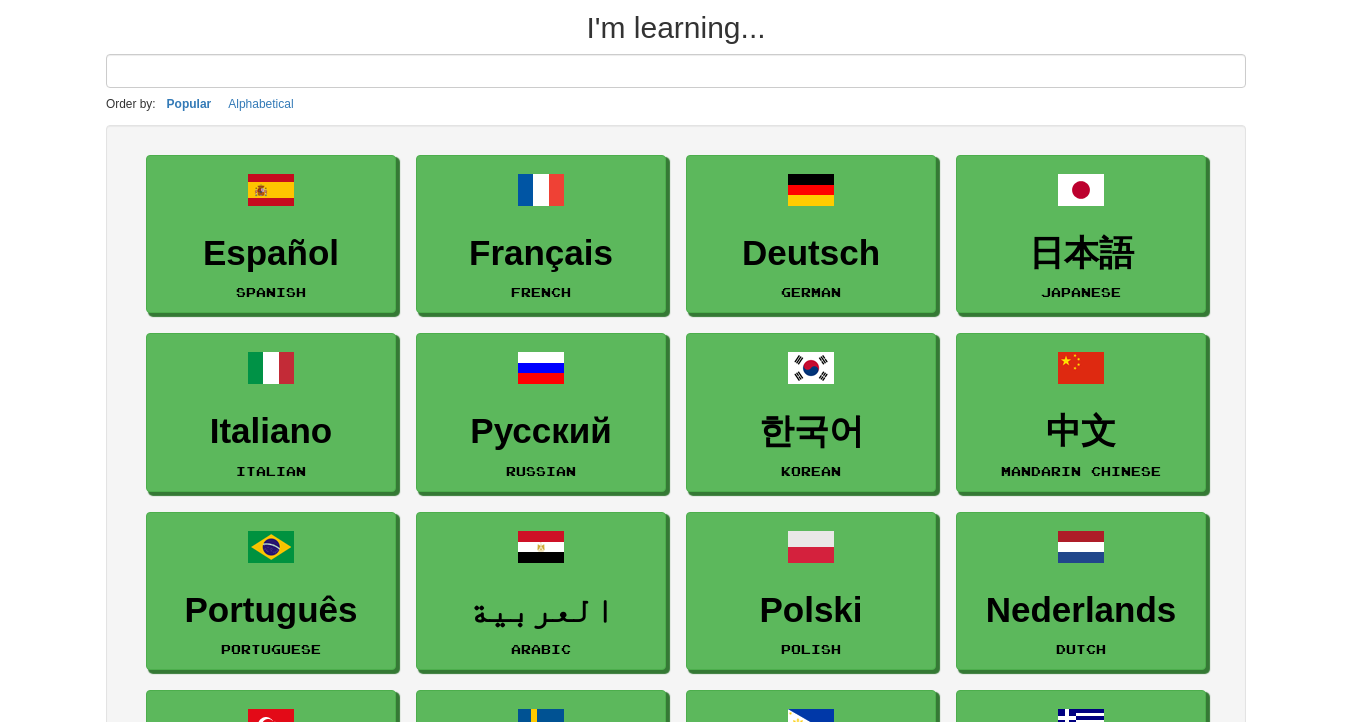 scroll, scrollTop: 132, scrollLeft: 0, axis: vertical 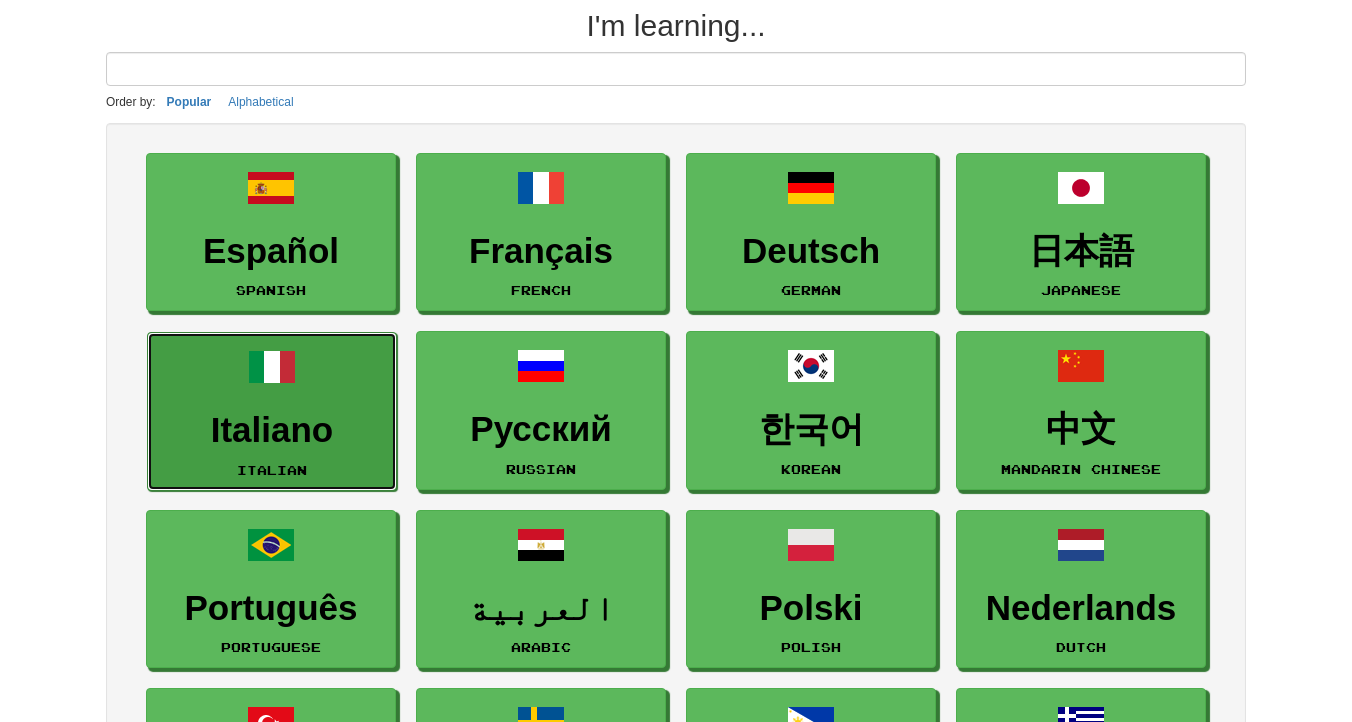 click on "Italiano Italian" at bounding box center [272, 411] 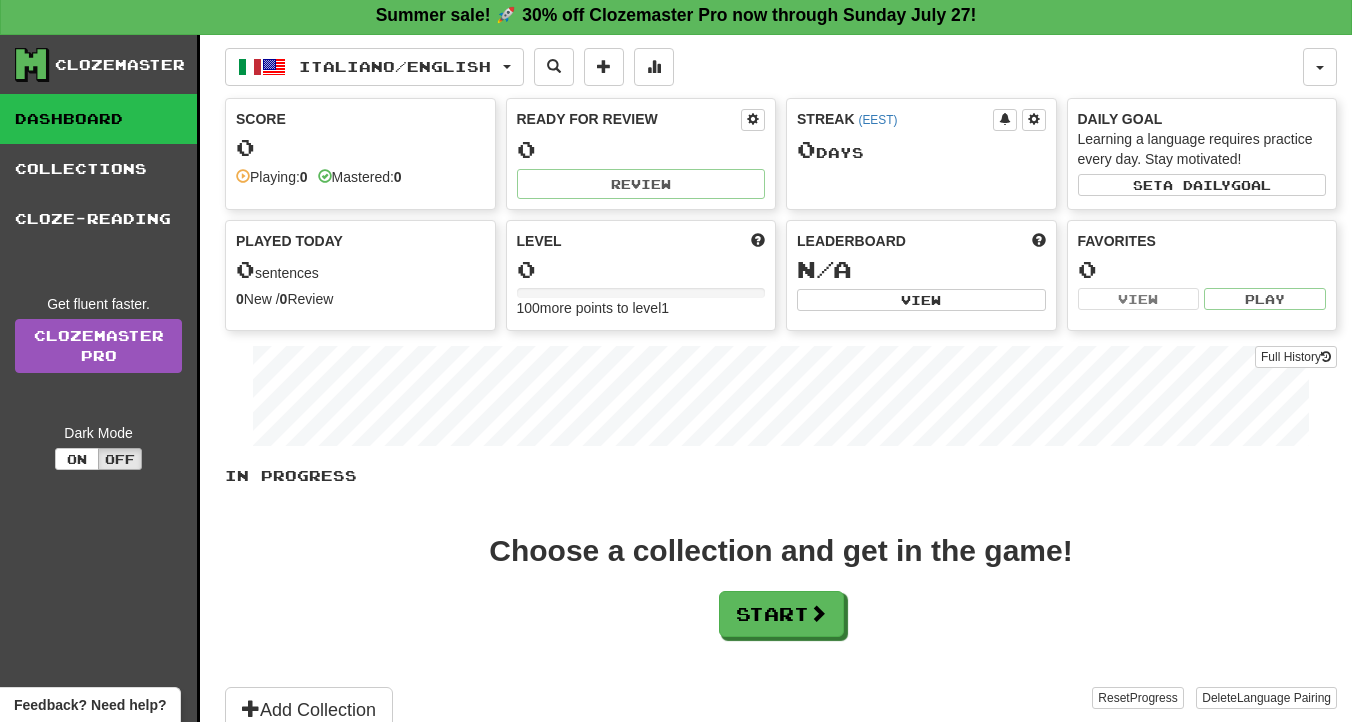 scroll, scrollTop: 0, scrollLeft: 0, axis: both 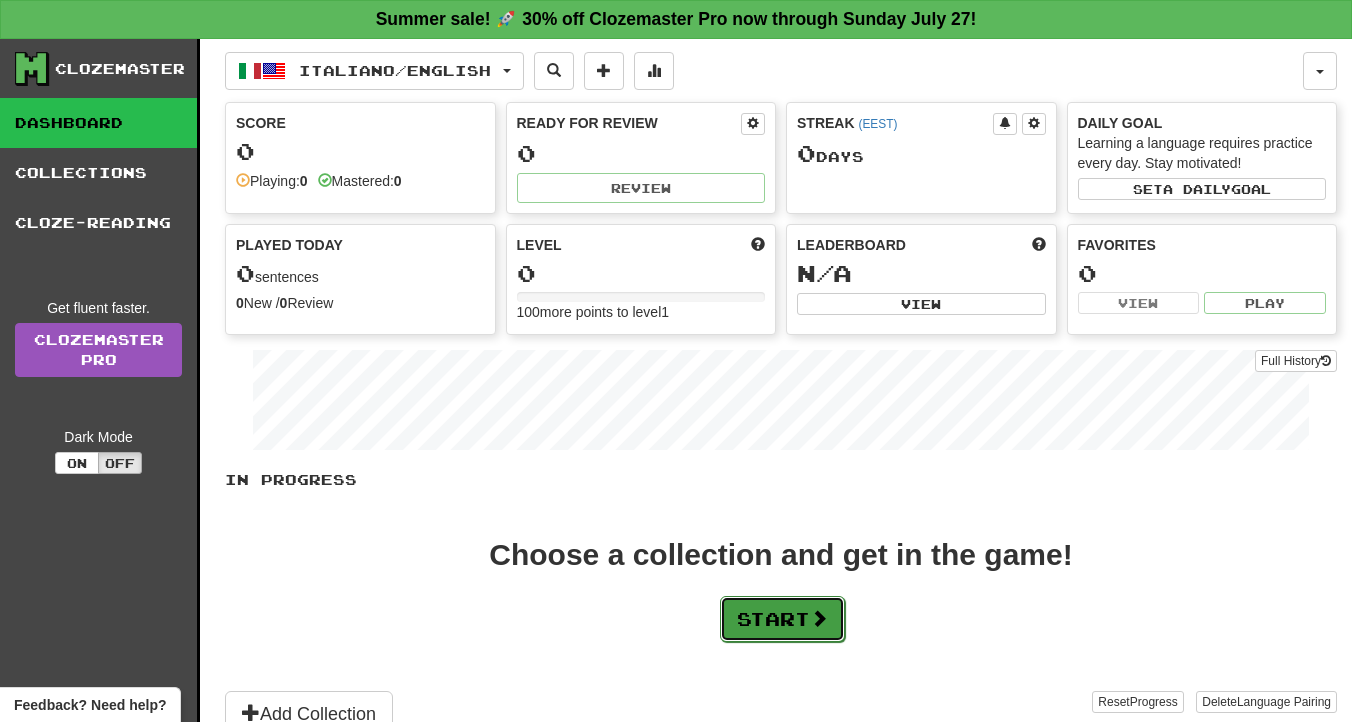 click on "Start" at bounding box center (782, 619) 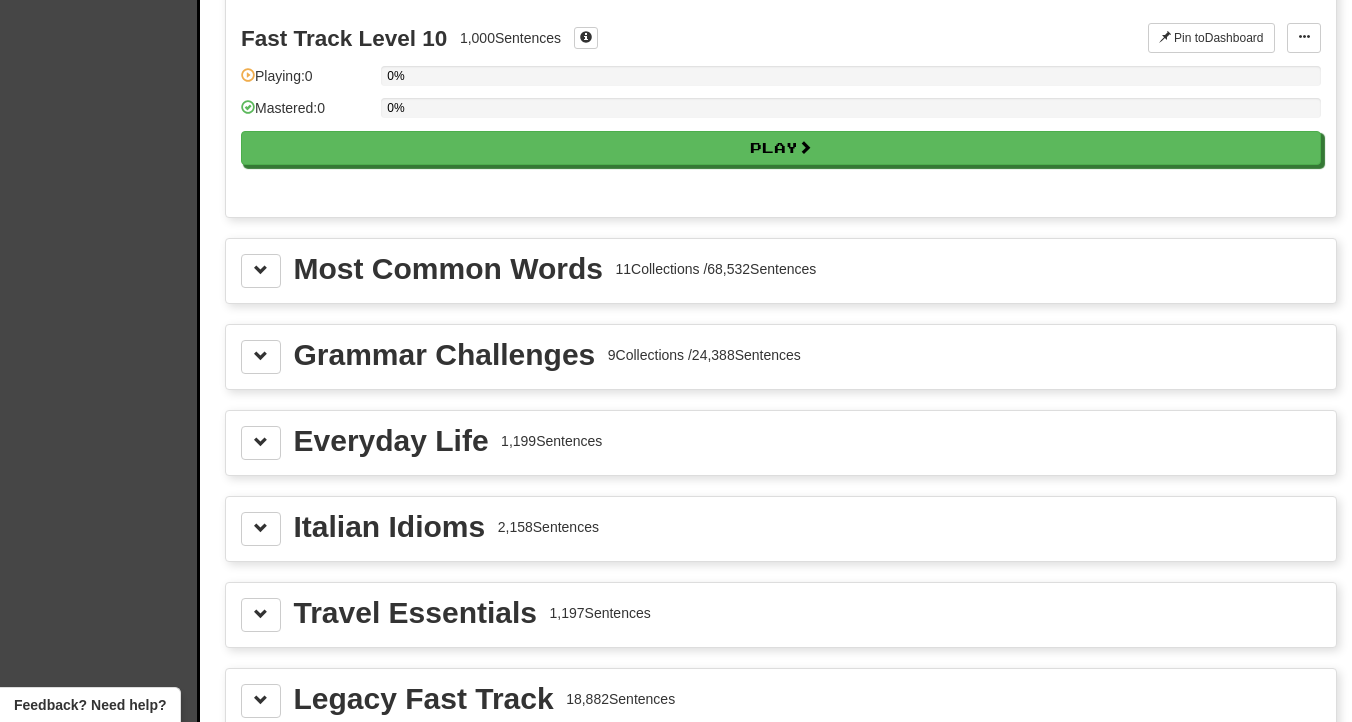 scroll, scrollTop: 2077, scrollLeft: 0, axis: vertical 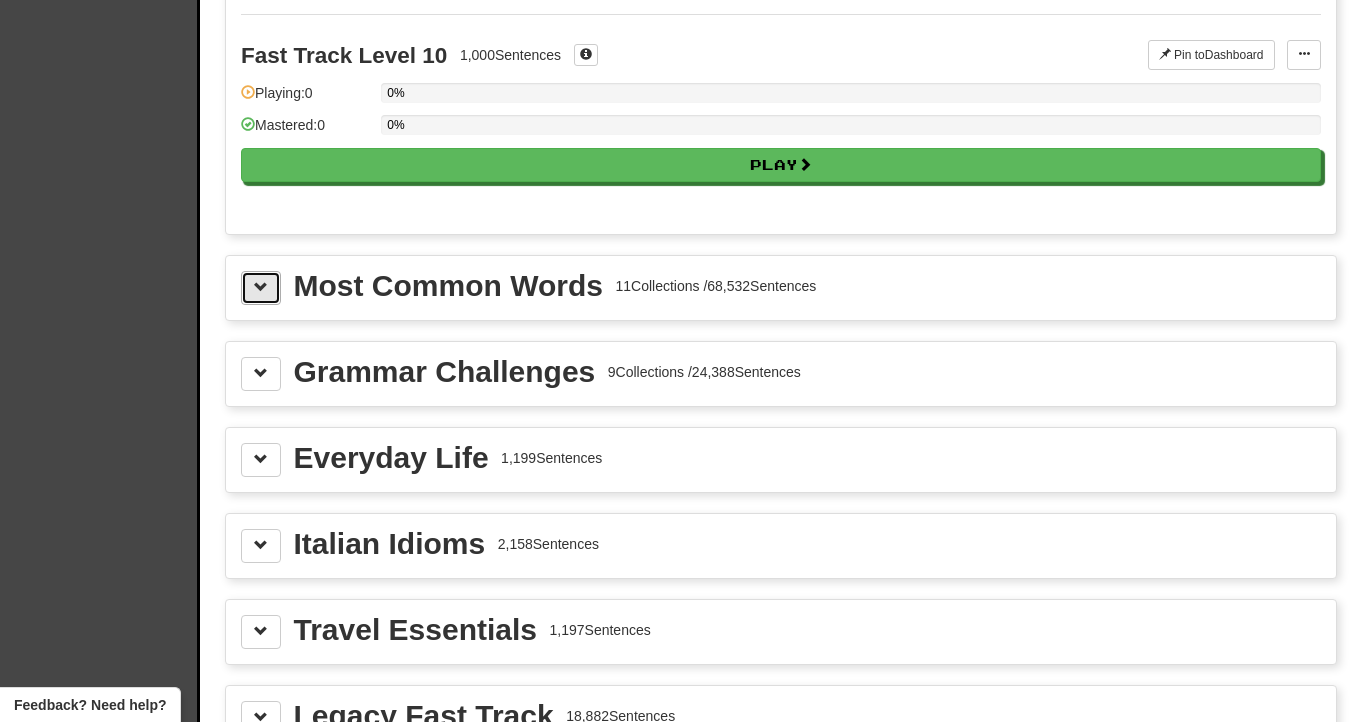 click at bounding box center [261, 288] 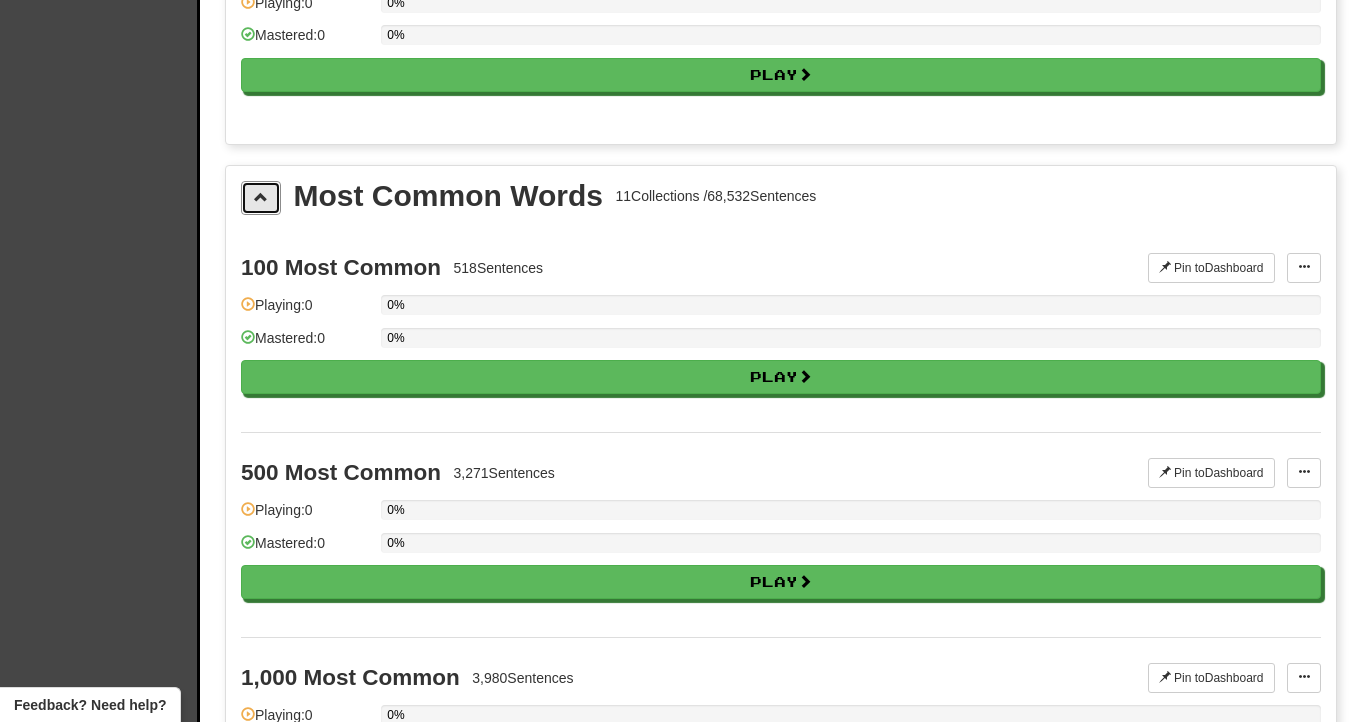 scroll, scrollTop: 2168, scrollLeft: 0, axis: vertical 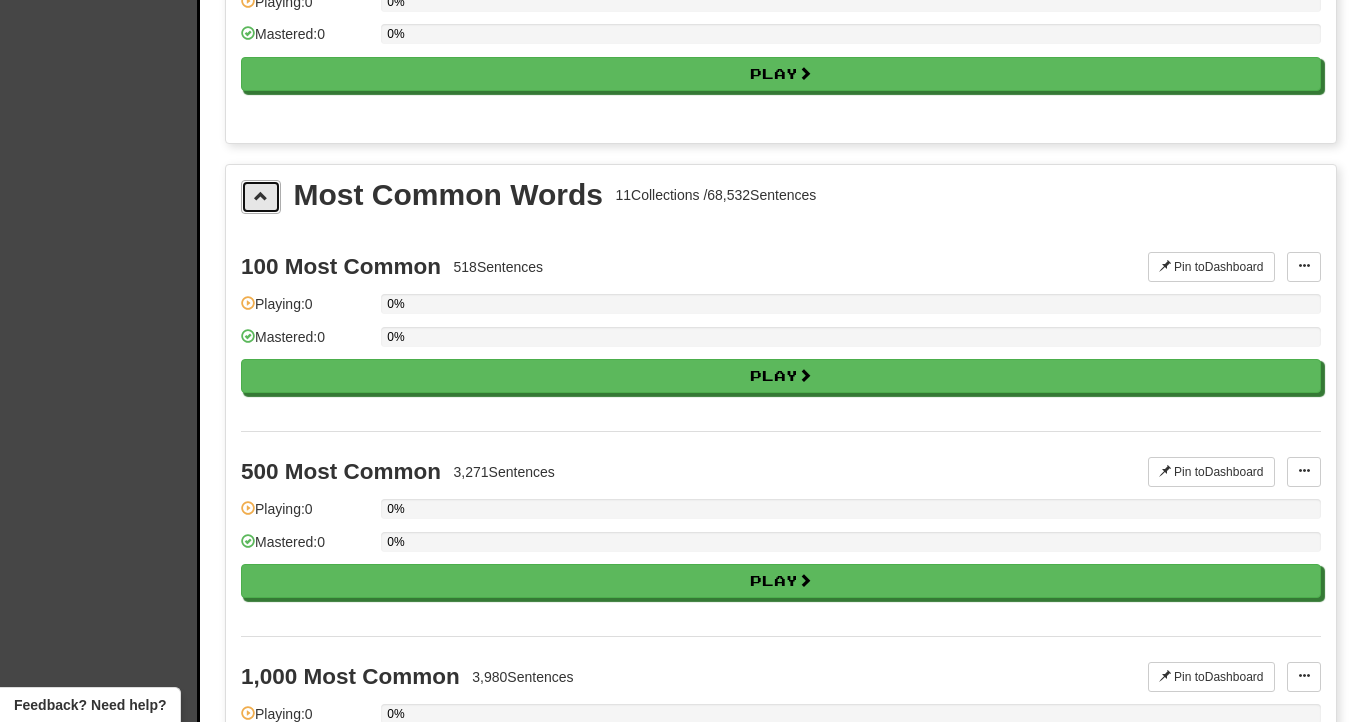 click at bounding box center (261, 197) 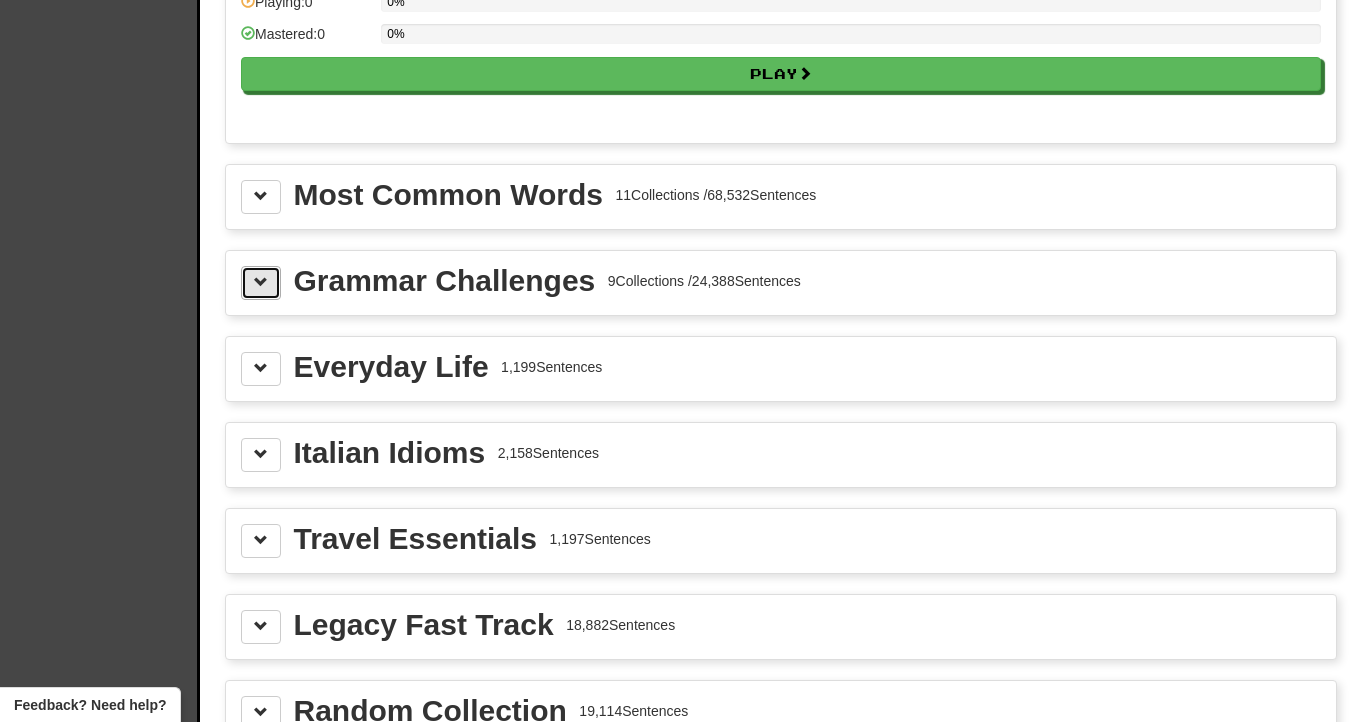 click at bounding box center (261, 283) 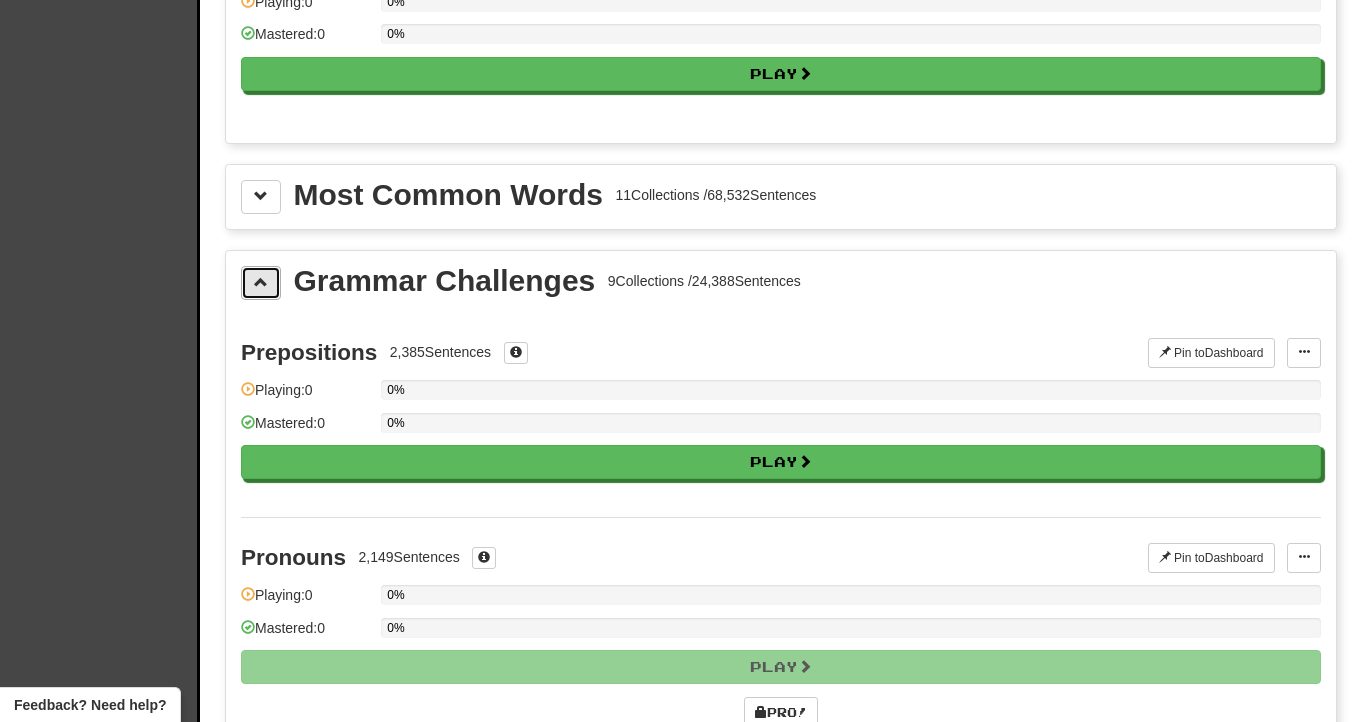 click at bounding box center [261, 283] 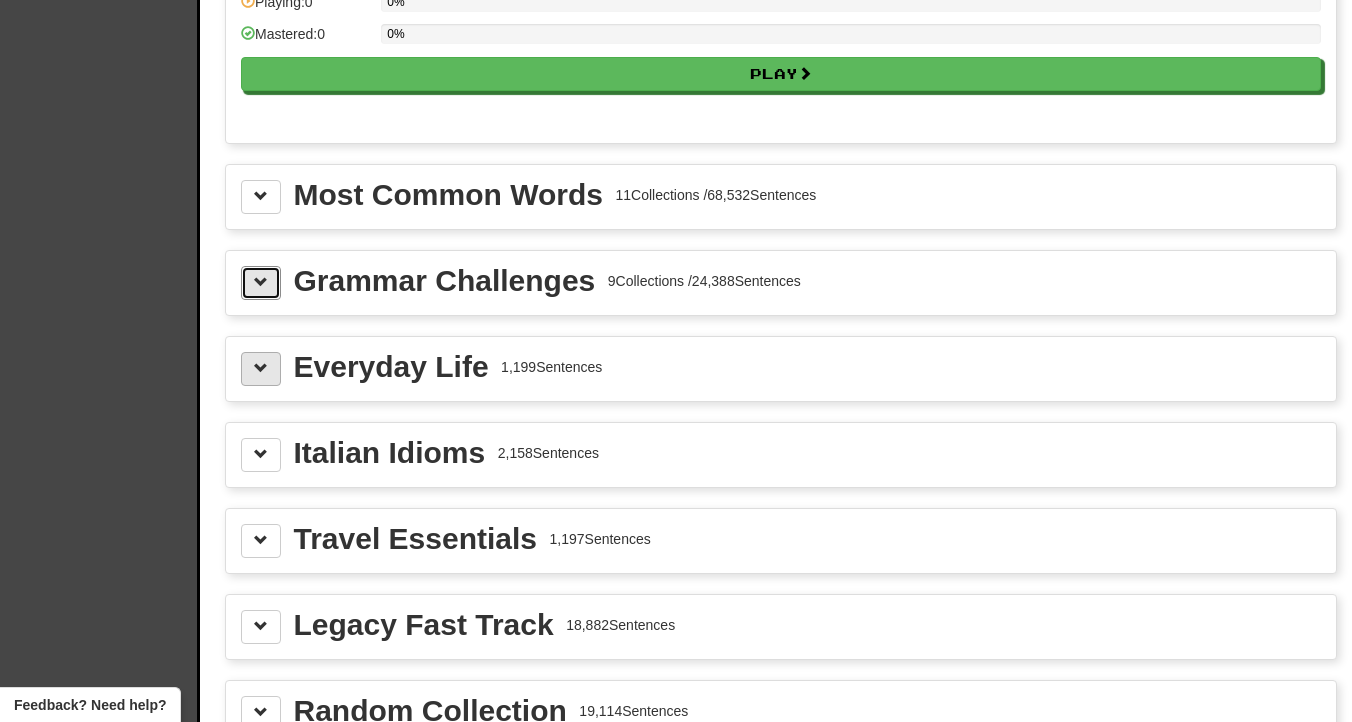 click at bounding box center [261, 368] 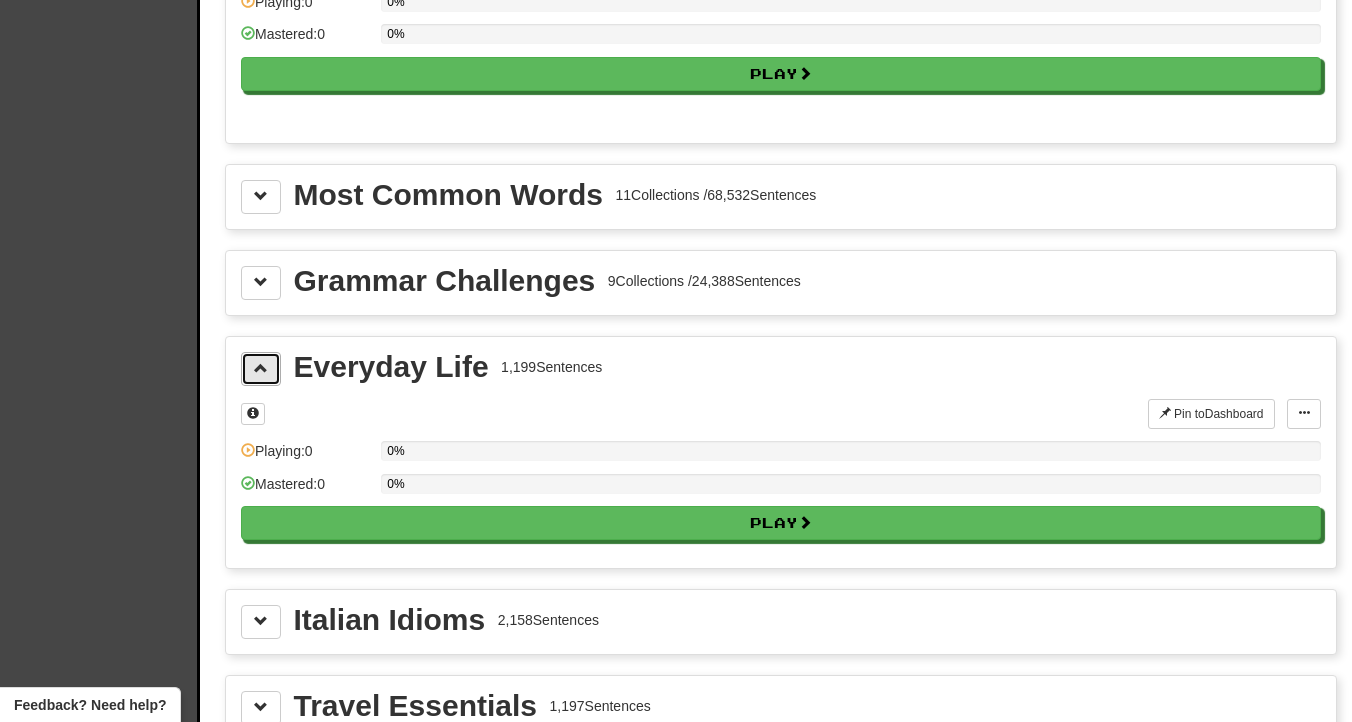 click at bounding box center (261, 368) 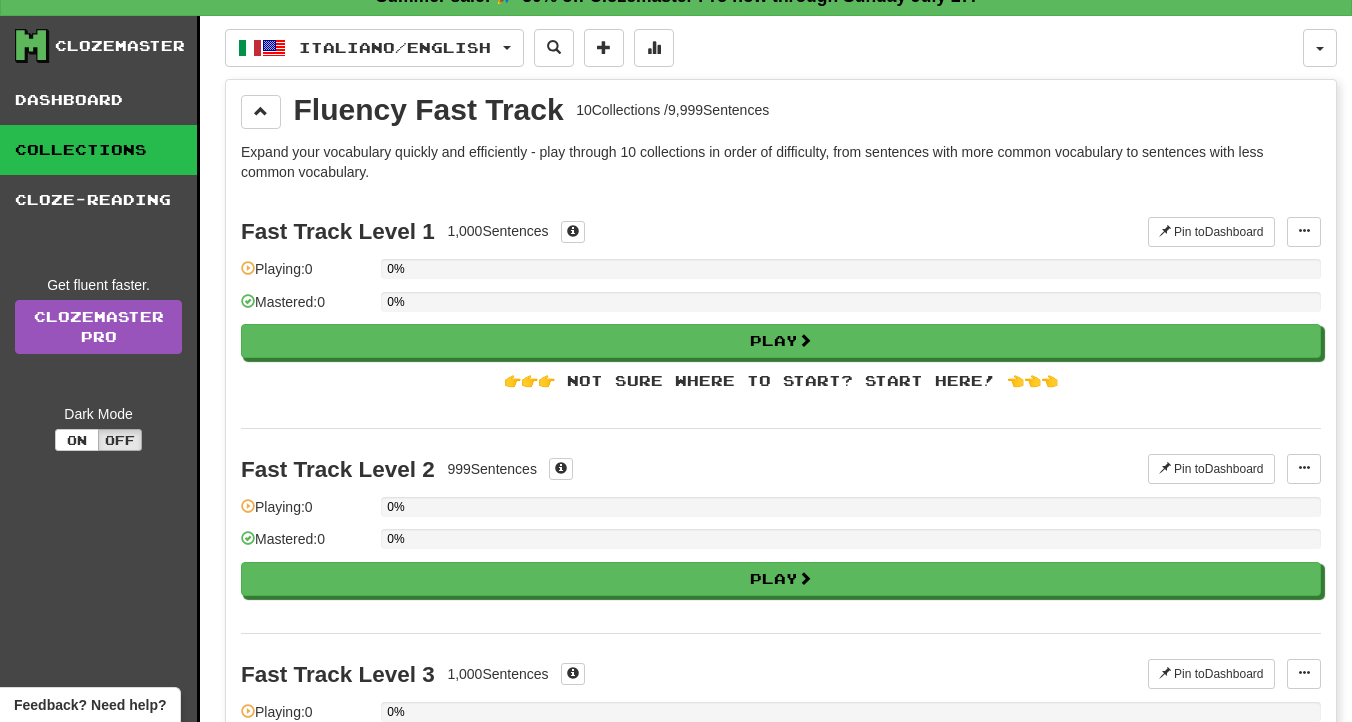 scroll, scrollTop: 0, scrollLeft: 0, axis: both 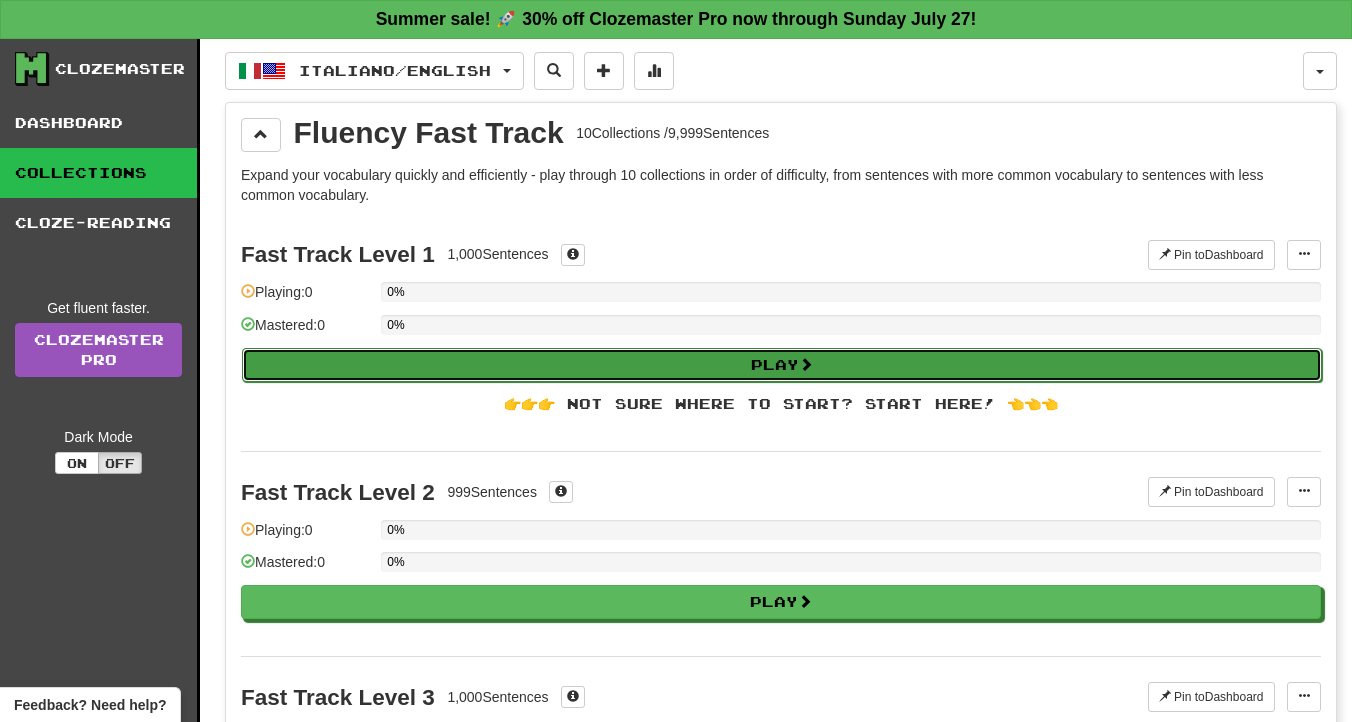 click on "Play" at bounding box center (782, 365) 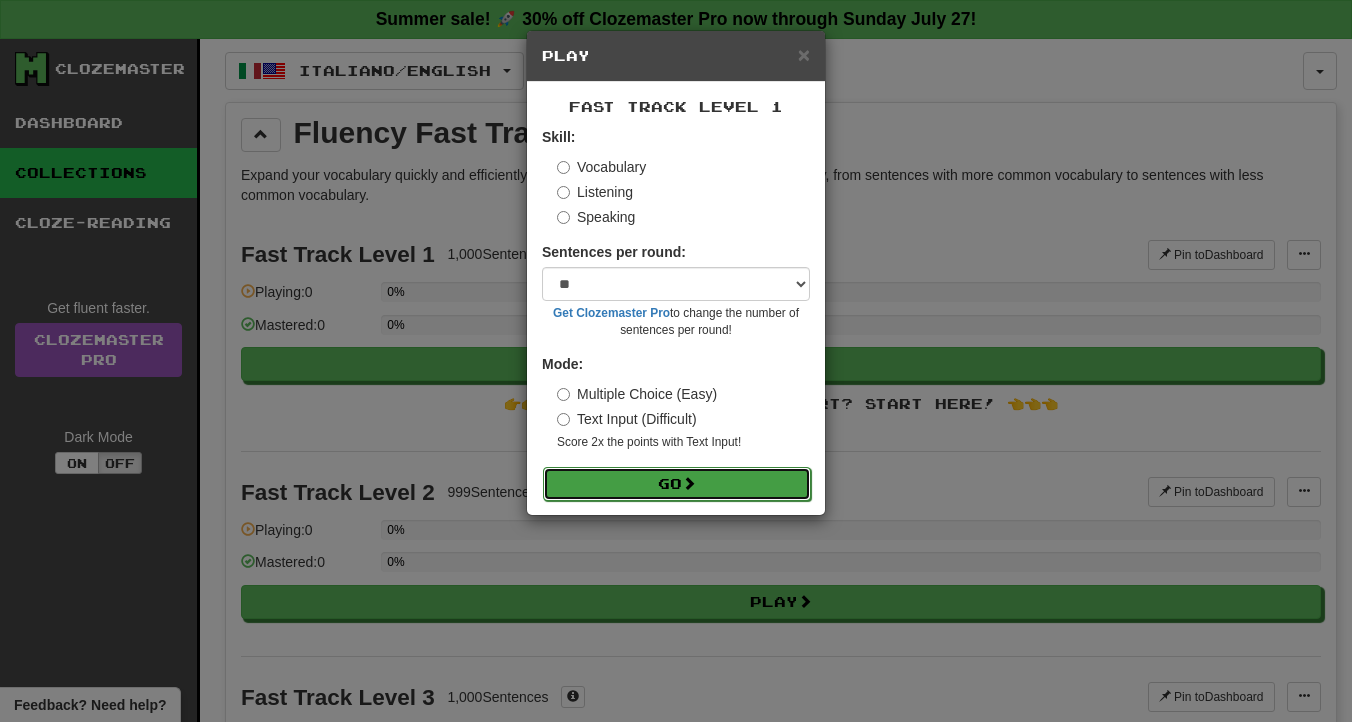 click on "Go" at bounding box center (677, 484) 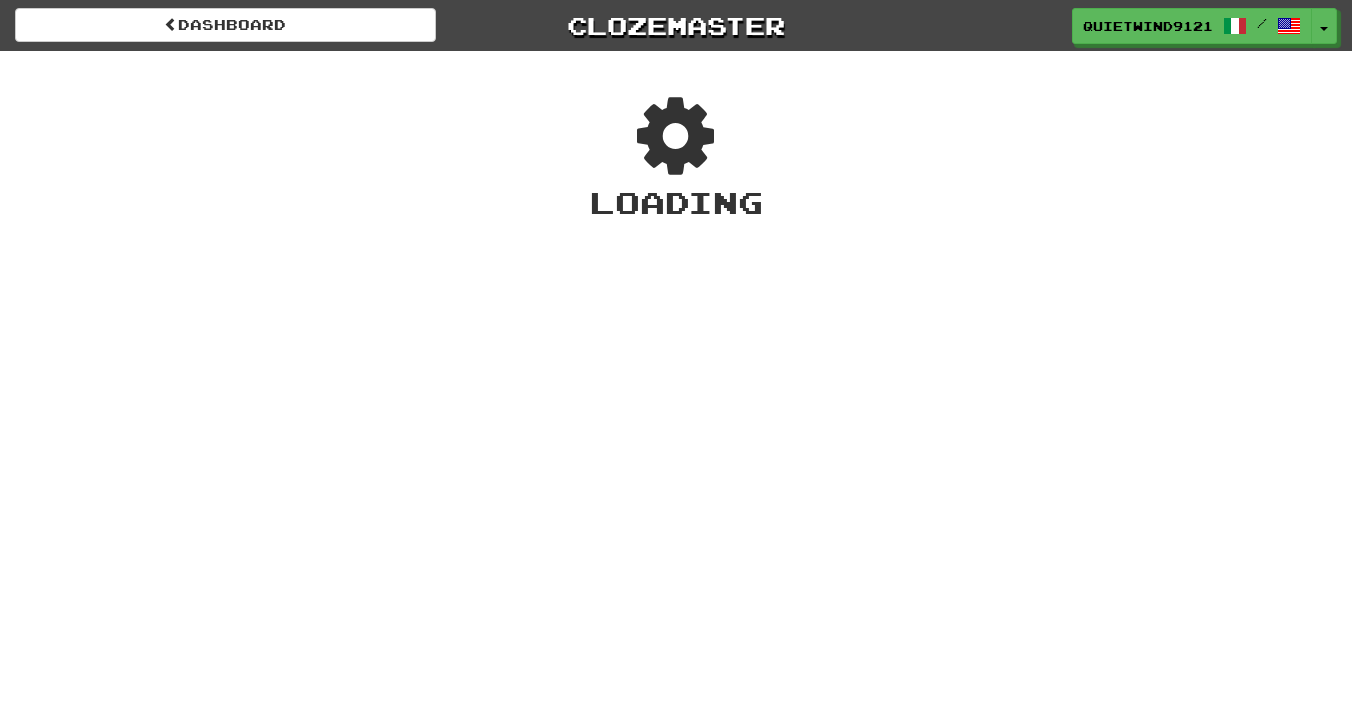 scroll, scrollTop: 0, scrollLeft: 0, axis: both 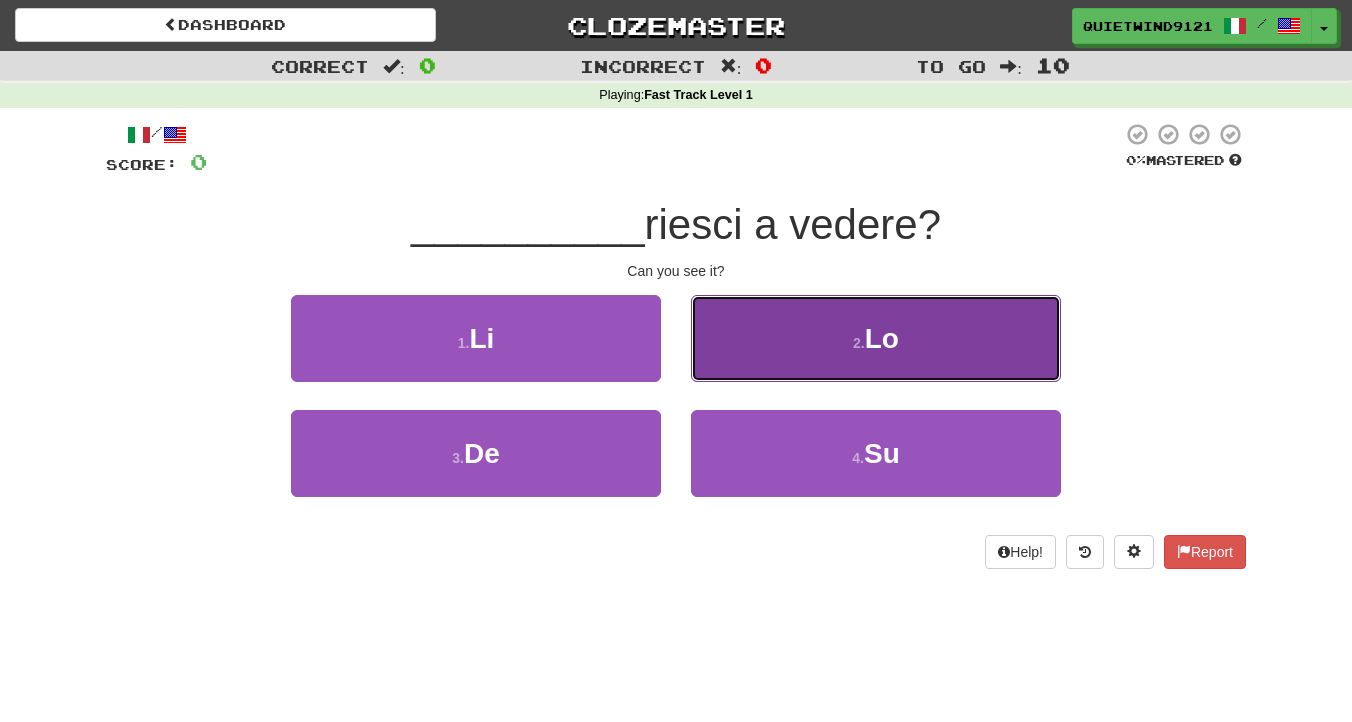 click on "2 .  Lo" at bounding box center (876, 338) 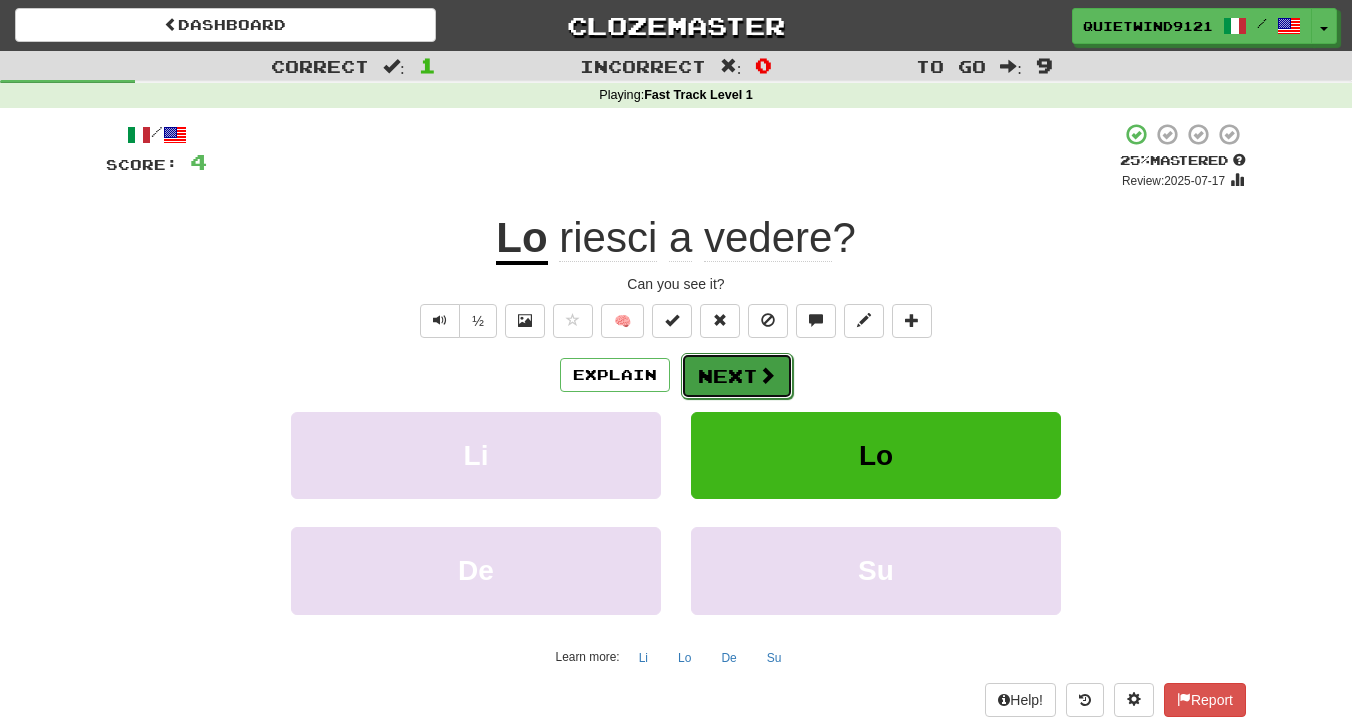 click on "Next" at bounding box center (737, 376) 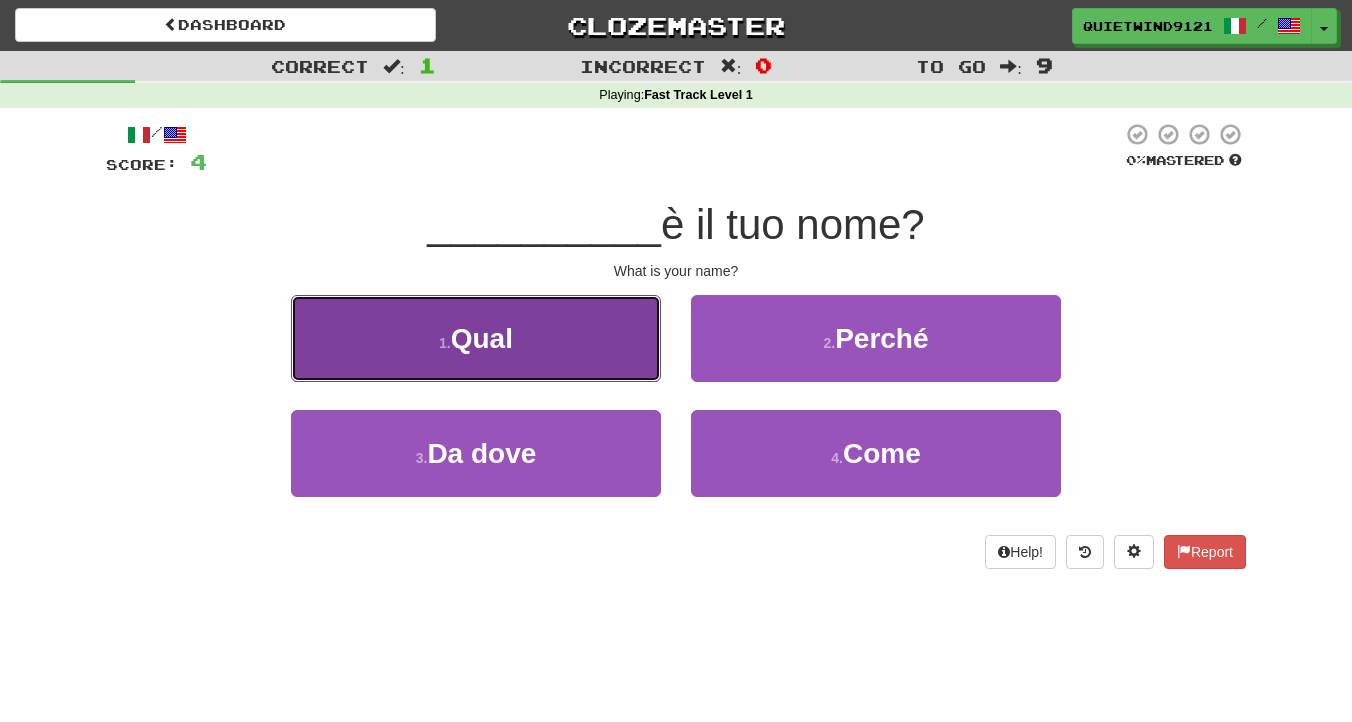 click on "1 .  Qual" at bounding box center [476, 338] 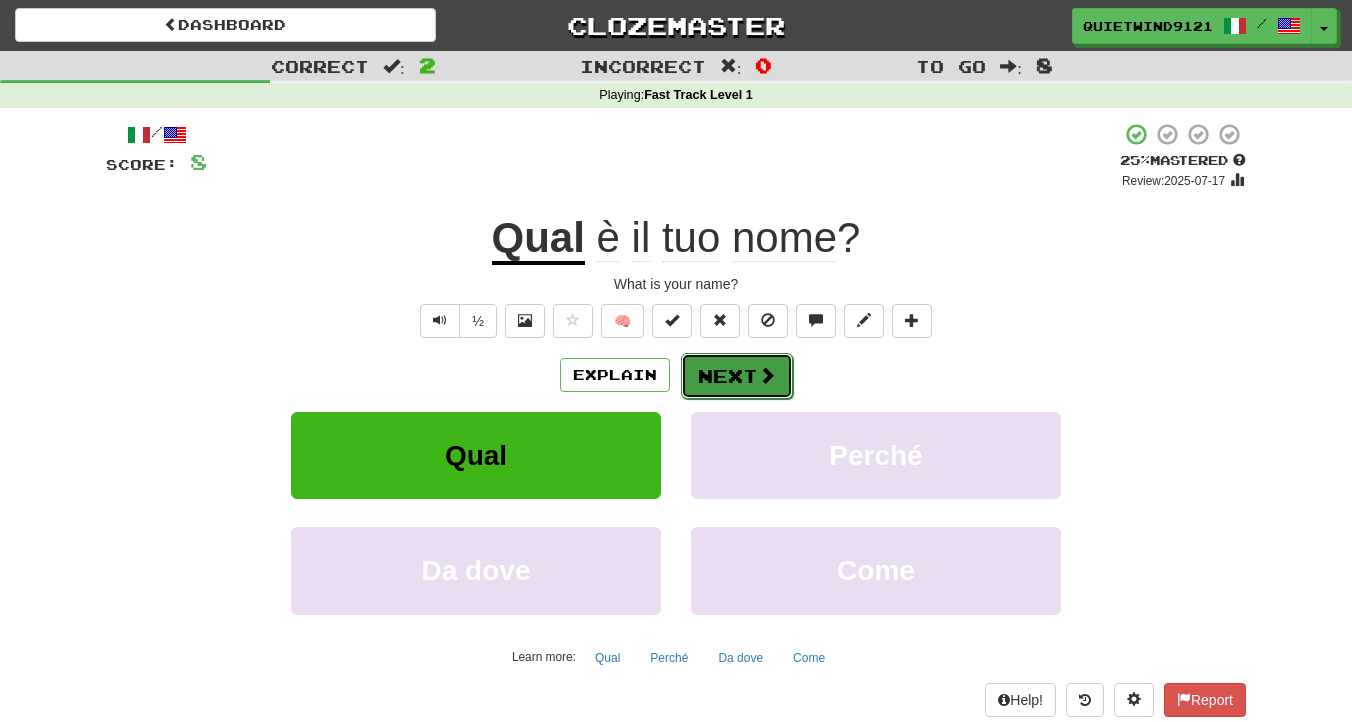 click on "Next" at bounding box center [737, 376] 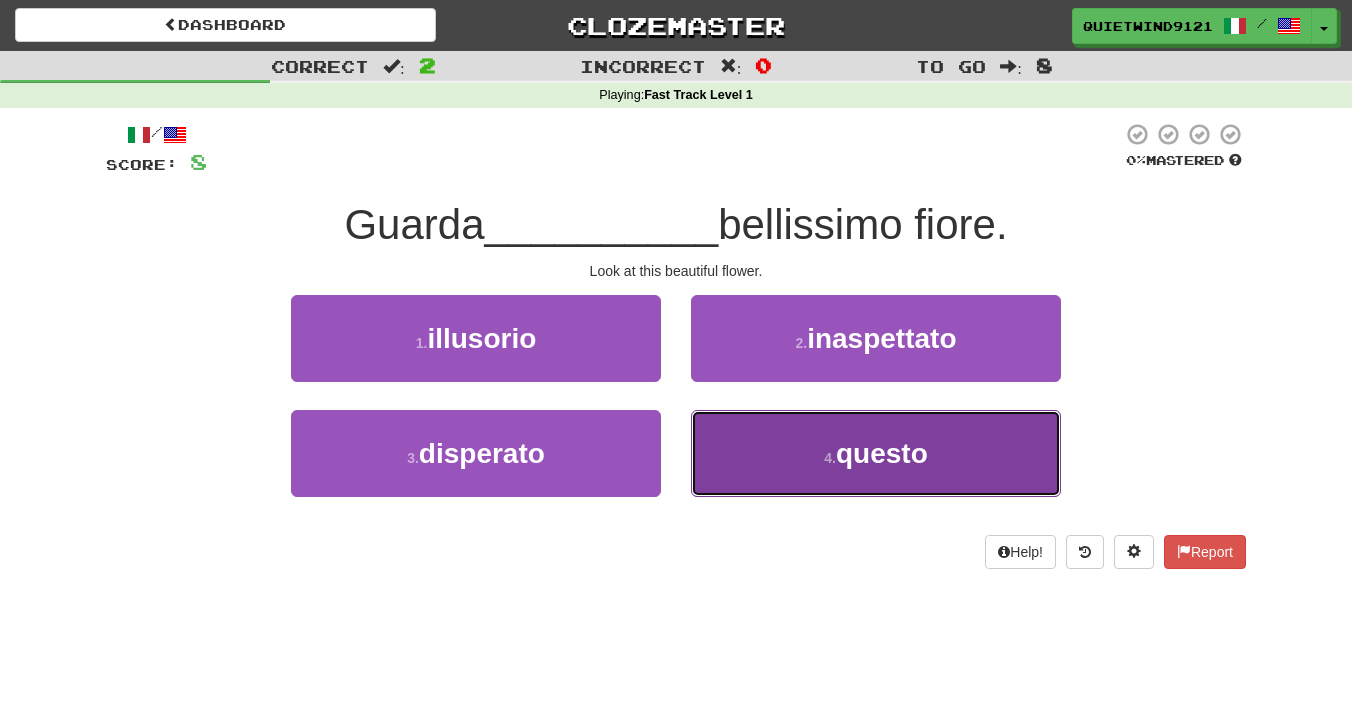 click on "4 .  questo" at bounding box center (876, 453) 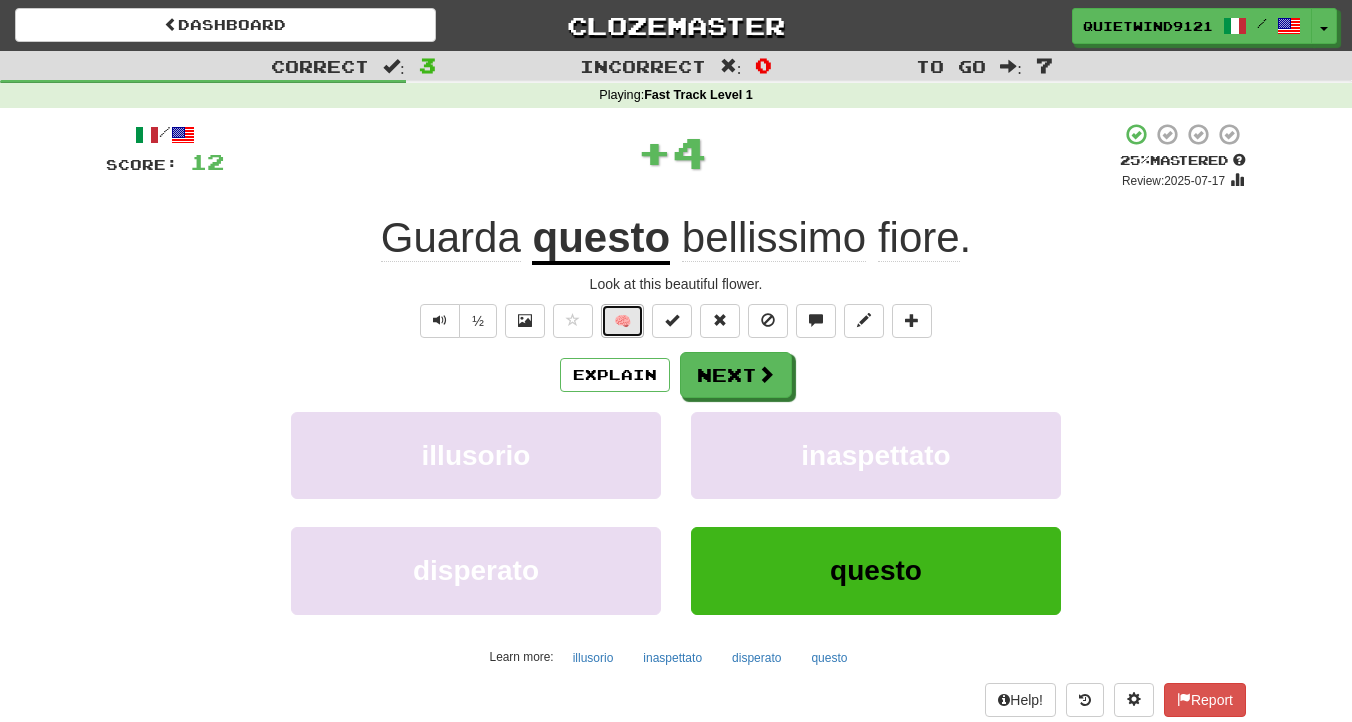 click on "🧠" at bounding box center (622, 321) 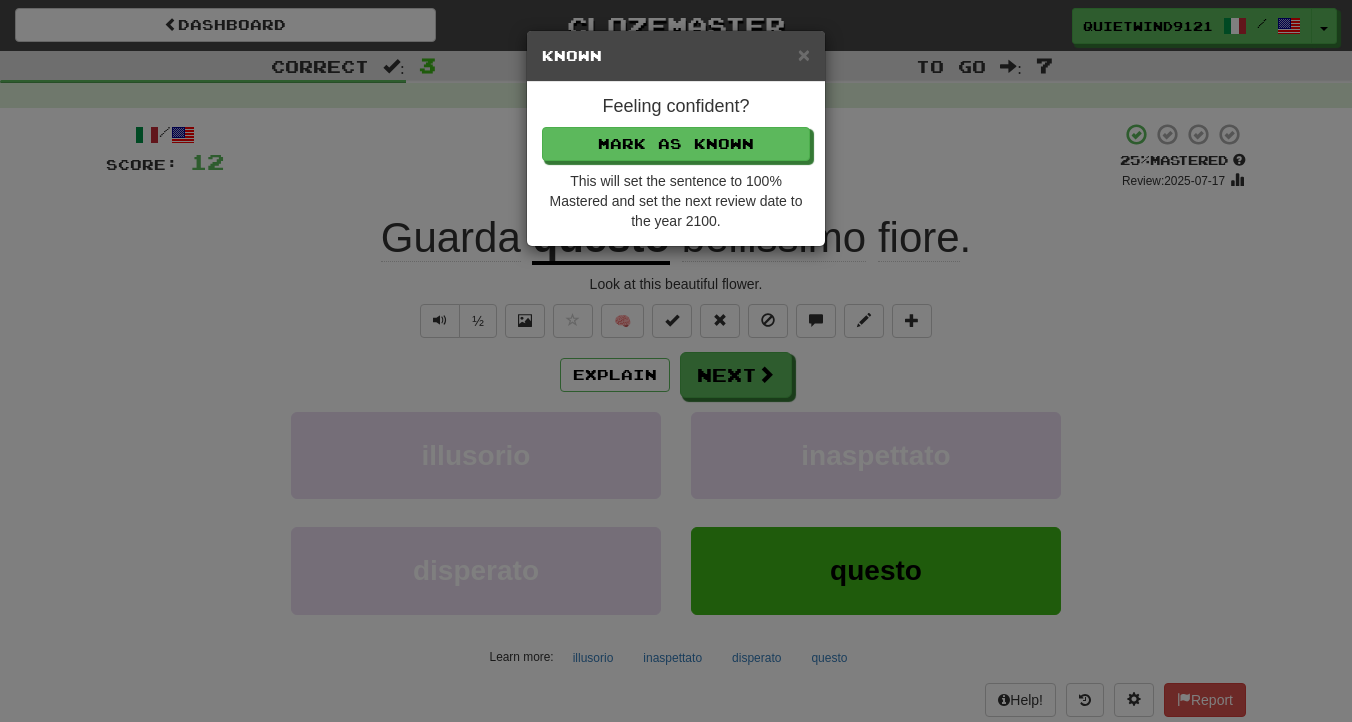 click on "Known" at bounding box center [676, 56] 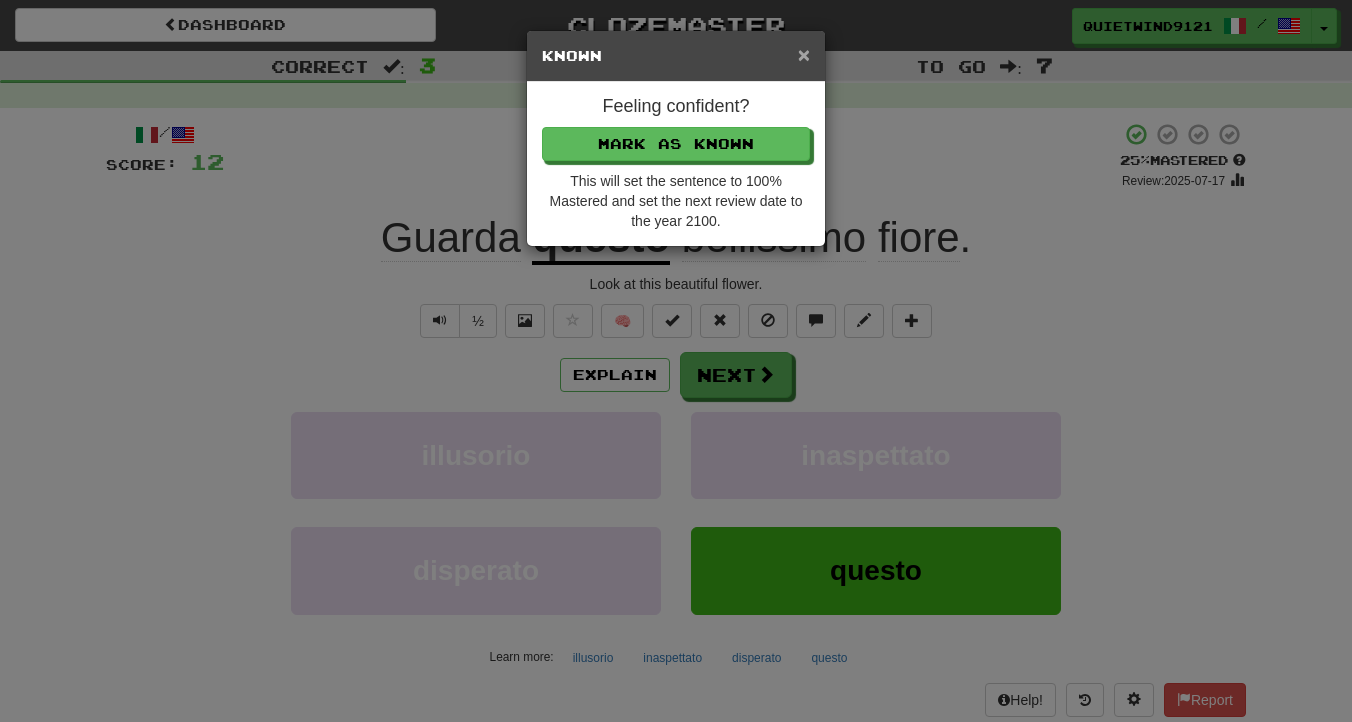 click on "×" at bounding box center (804, 54) 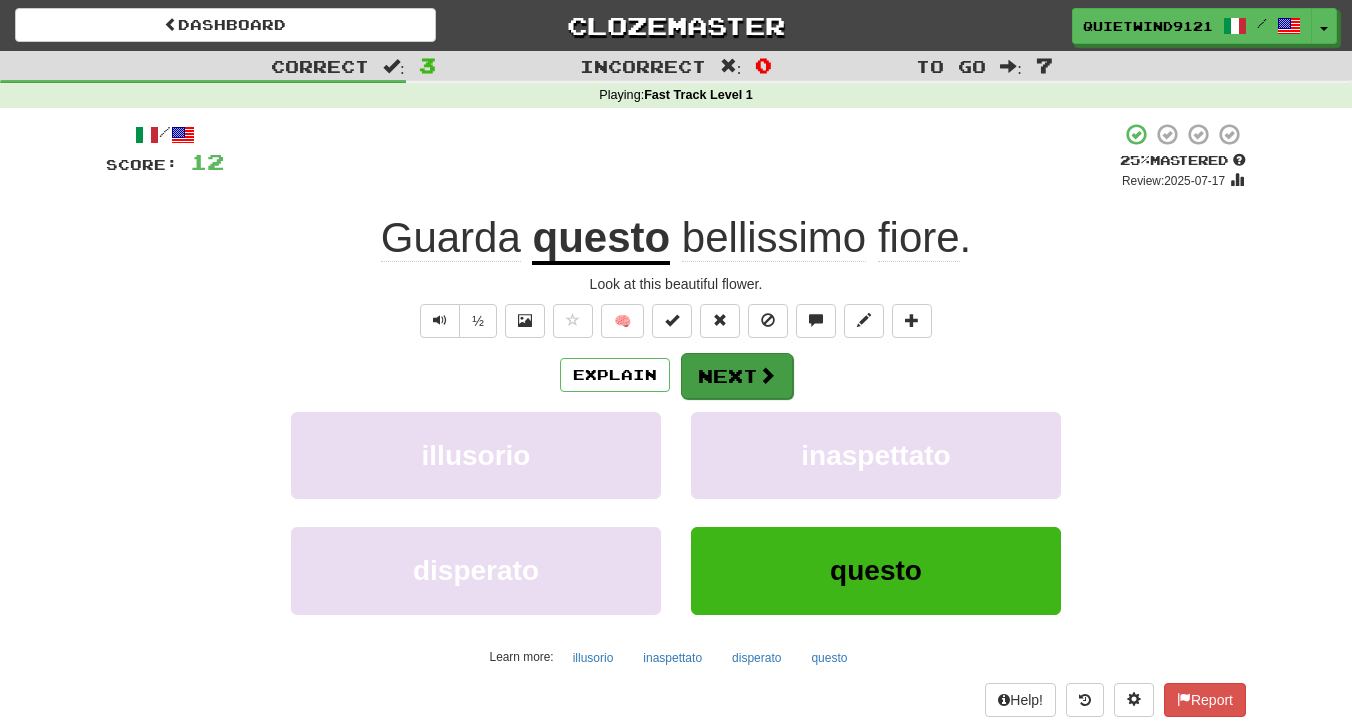 click on "Next" at bounding box center (737, 376) 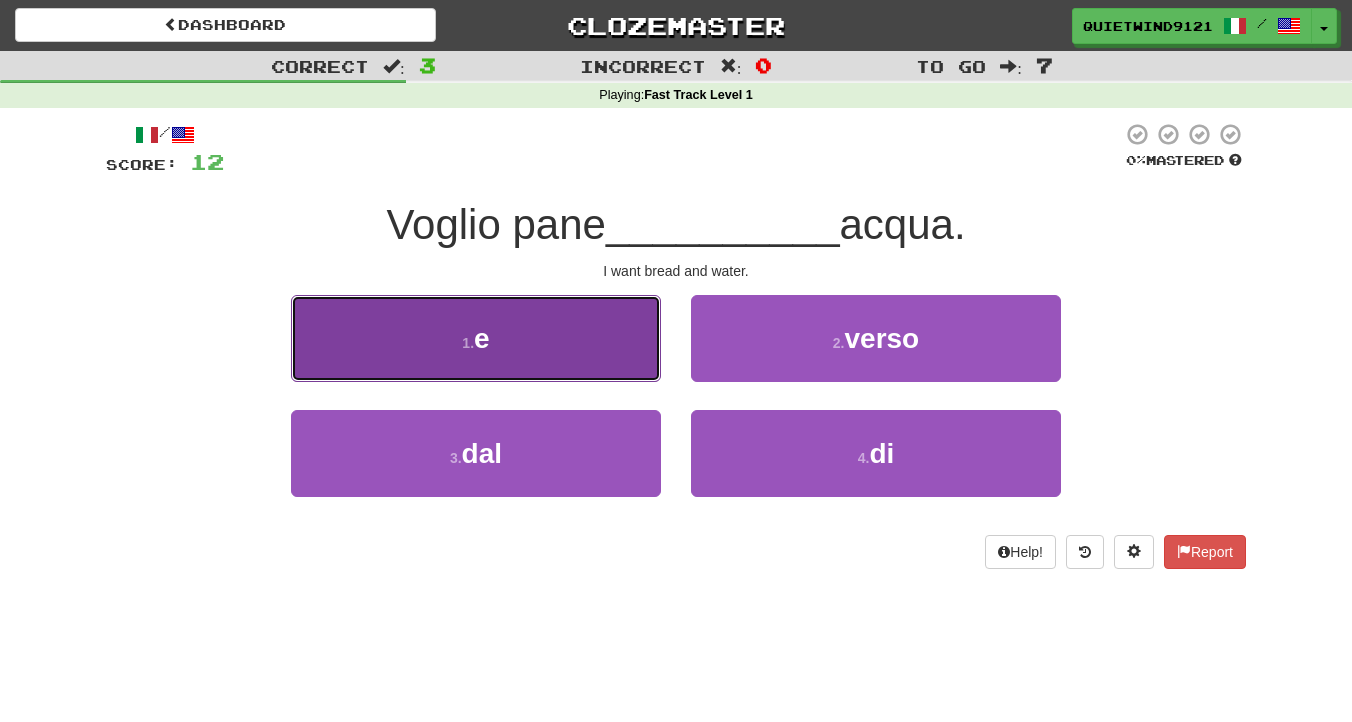 click on "1 .  e" at bounding box center (476, 338) 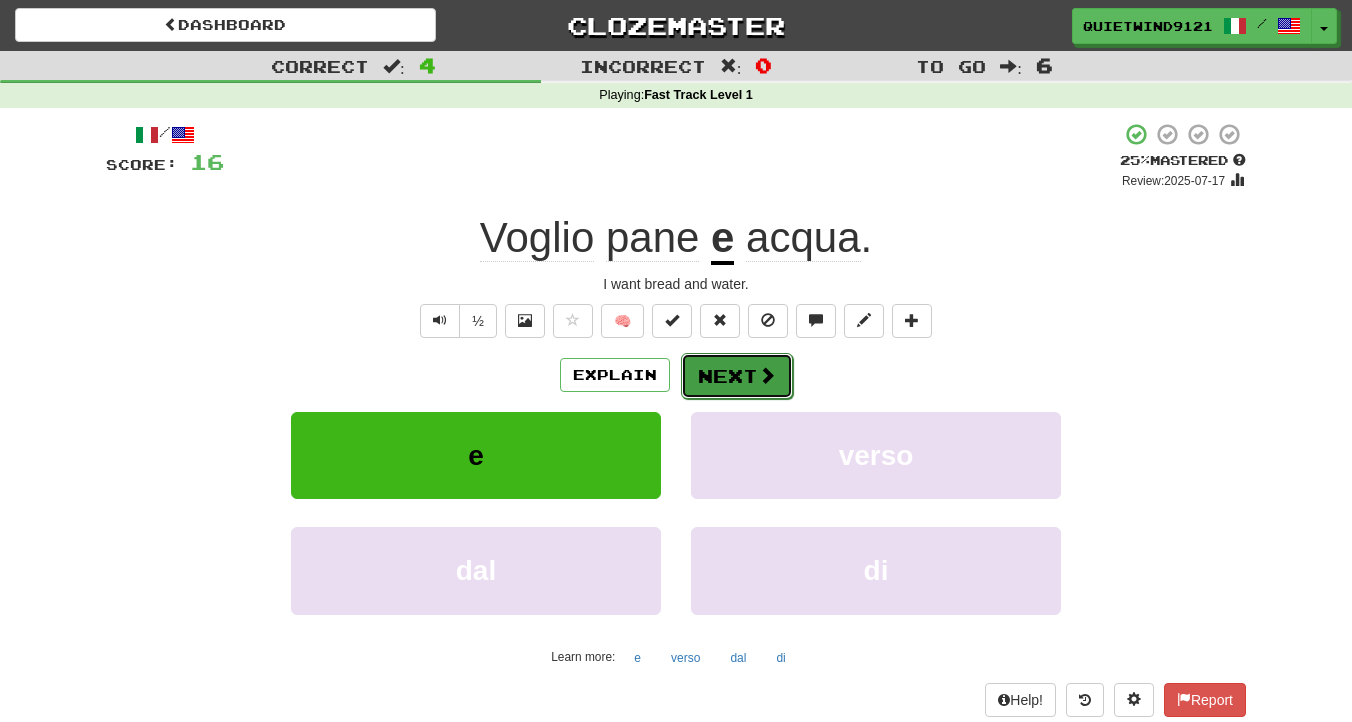 click at bounding box center [767, 375] 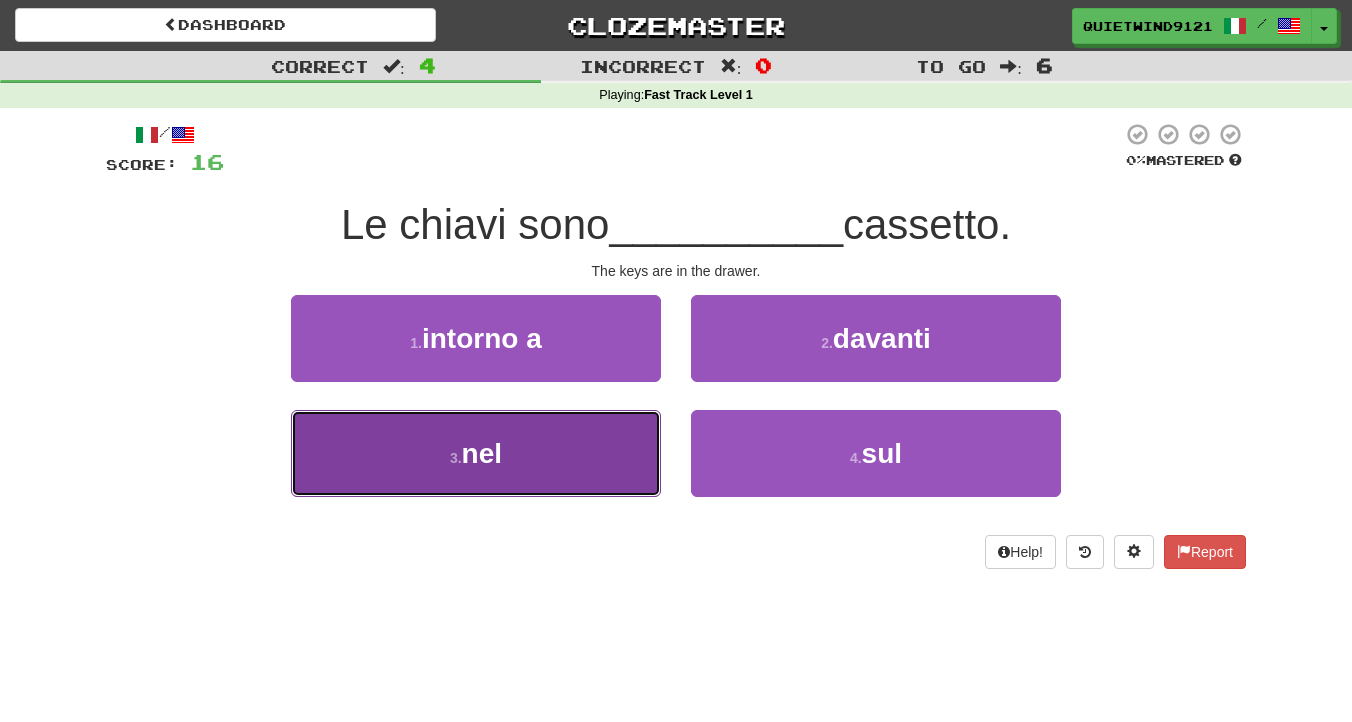 click on "3 .  nel" at bounding box center [476, 453] 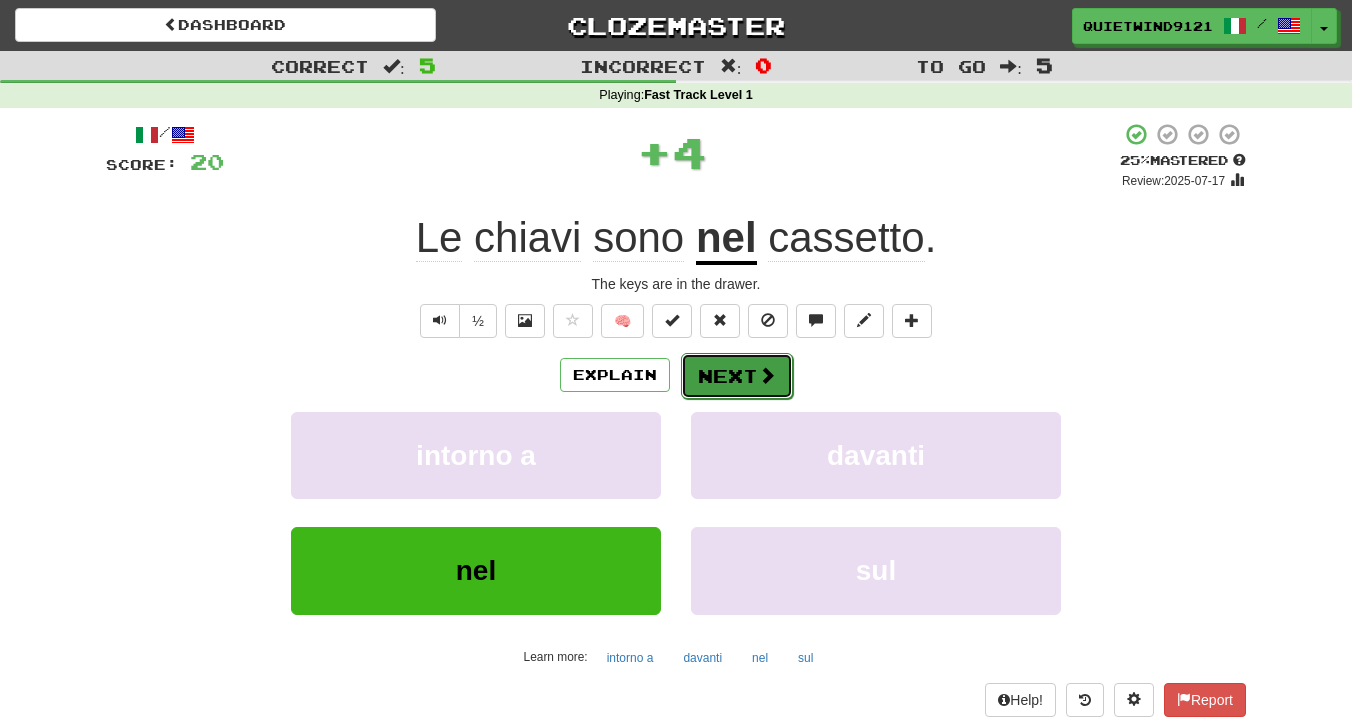click on "Next" at bounding box center [737, 376] 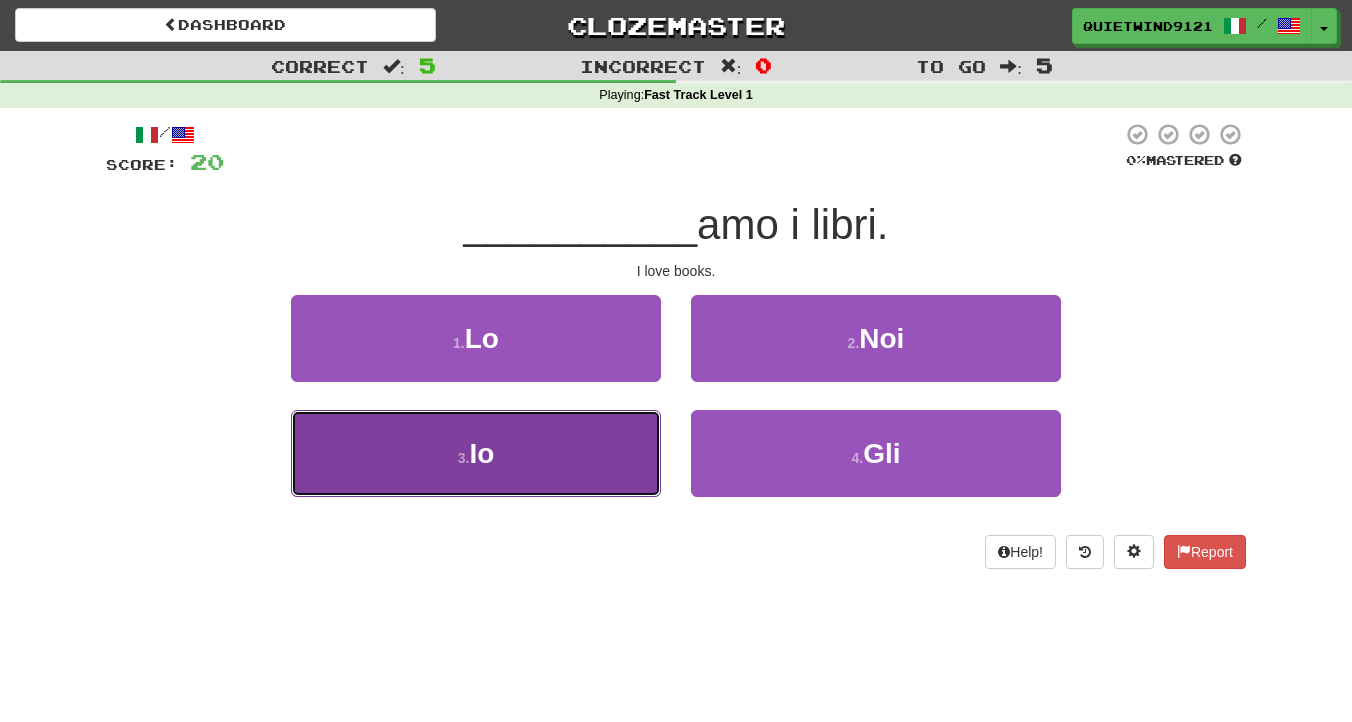 click on "3 .  Io" at bounding box center (476, 453) 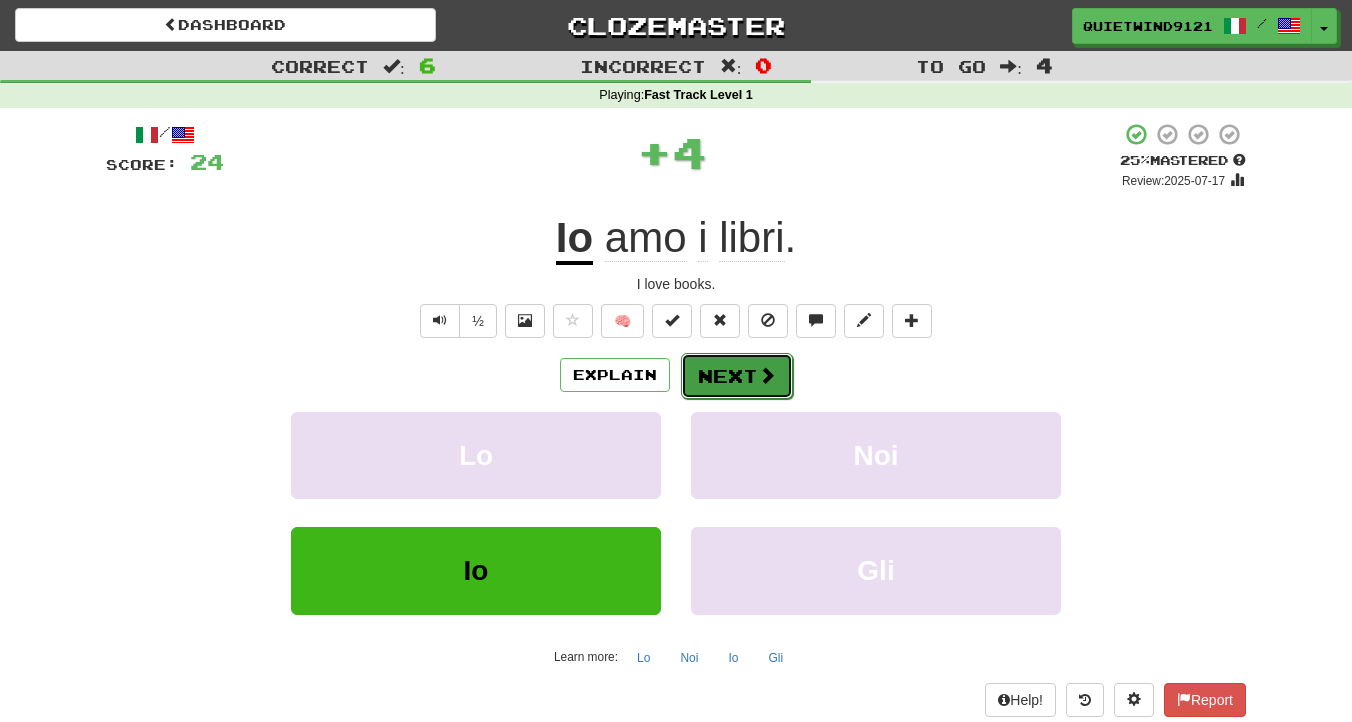 click on "Next" at bounding box center [737, 376] 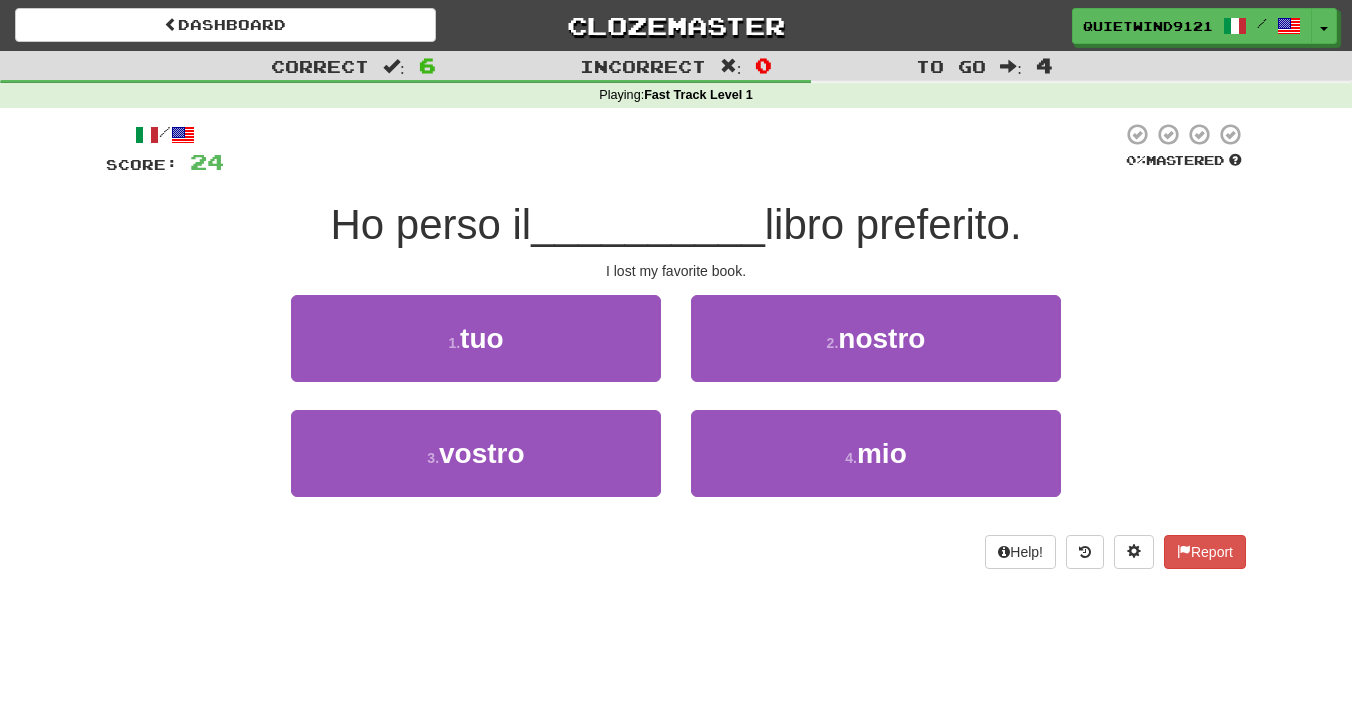 click on "QuietWind9121
/
Toggle Dropdown
Dashboard
Leaderboard
Activity Feed
Notifications
Profile
Discussions
Italiano
/
English
Streak:
0
Review:
0
Points Today: 0
Languages
Account
Logout" at bounding box center (1126, 26) 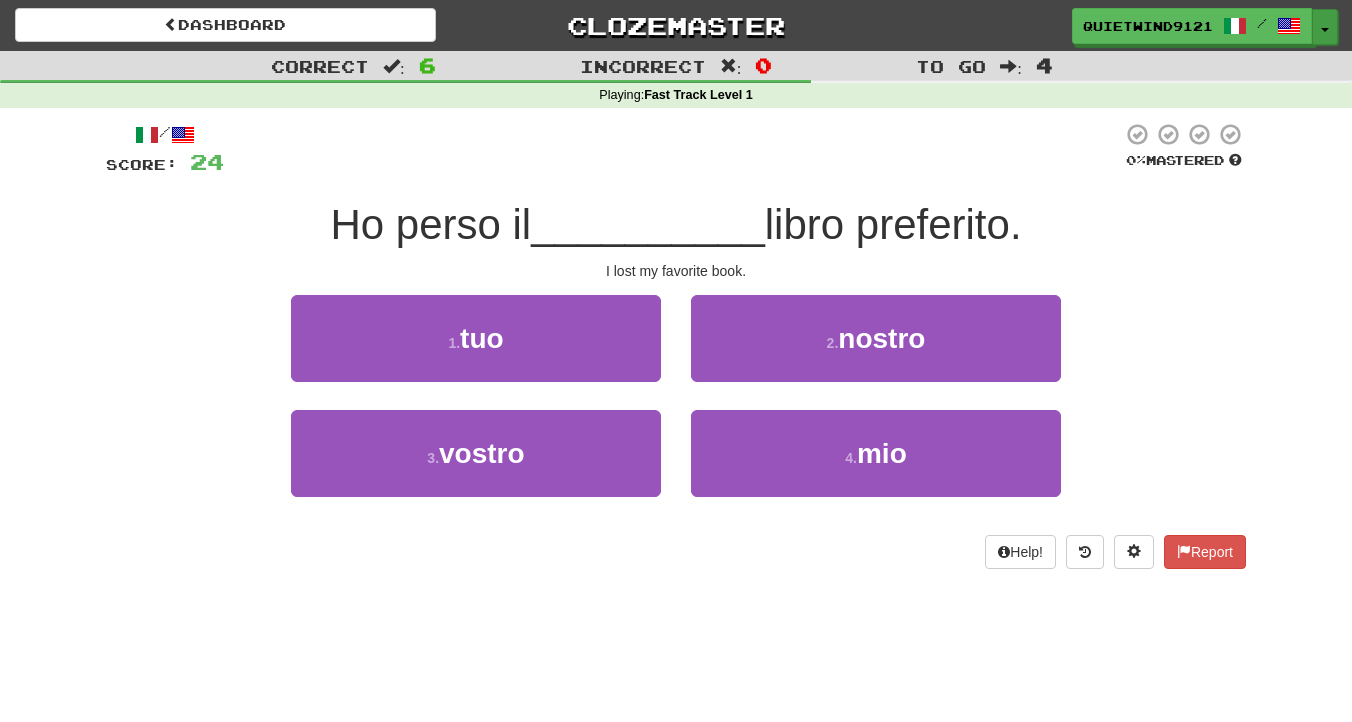 click at bounding box center (1325, 30) 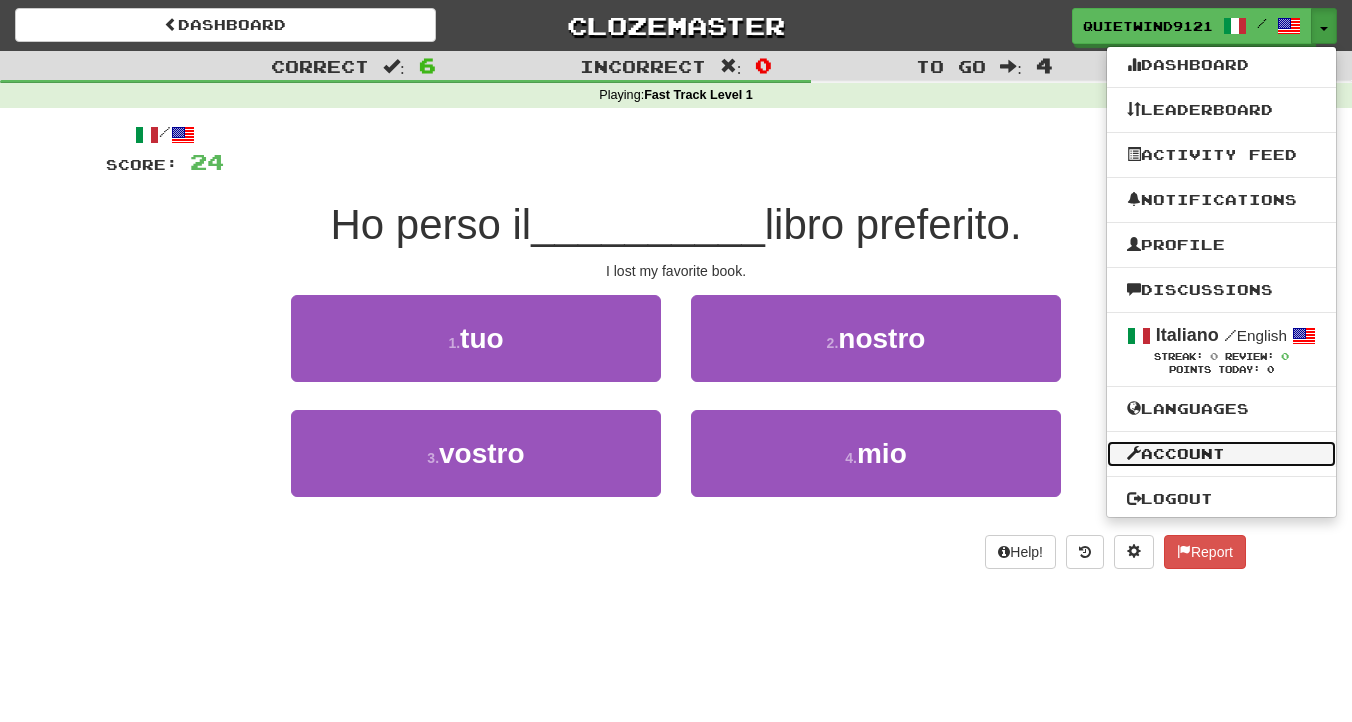 click on "Account" at bounding box center (1221, 454) 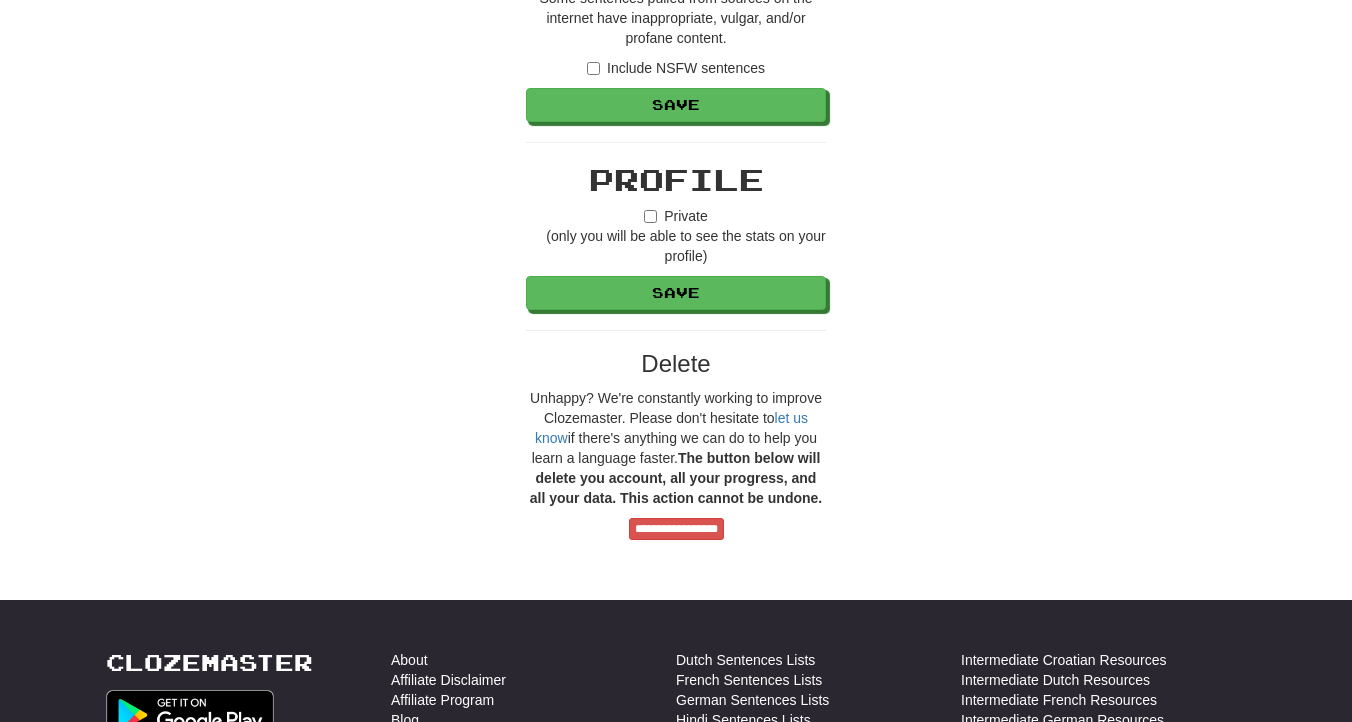 scroll, scrollTop: 1428, scrollLeft: 0, axis: vertical 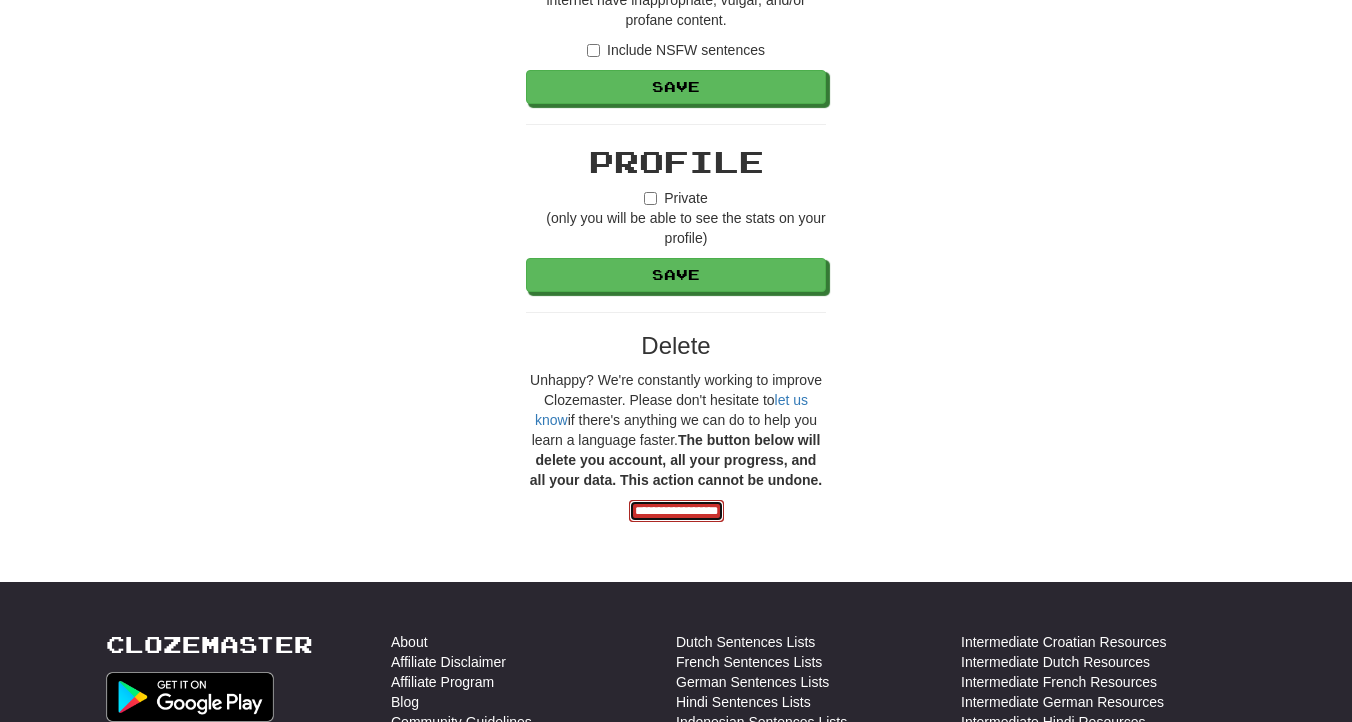 click on "**********" at bounding box center [676, 511] 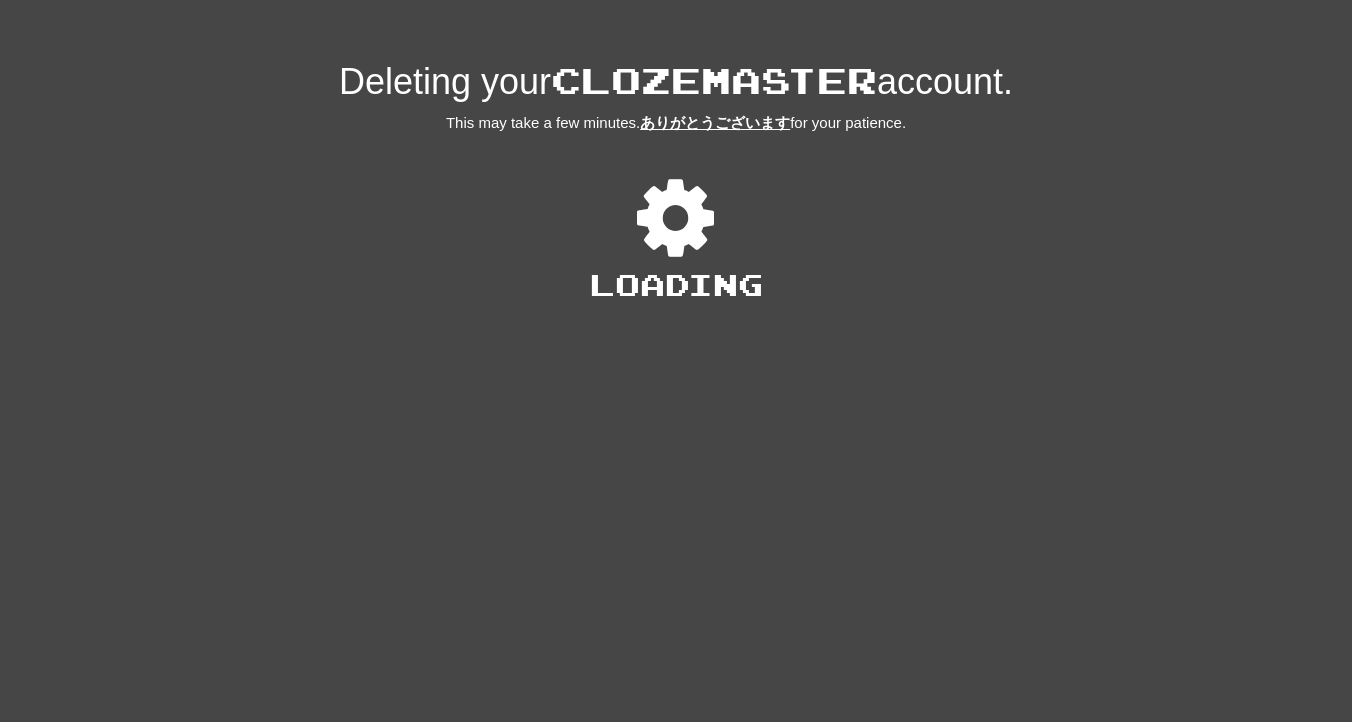scroll, scrollTop: 0, scrollLeft: 0, axis: both 